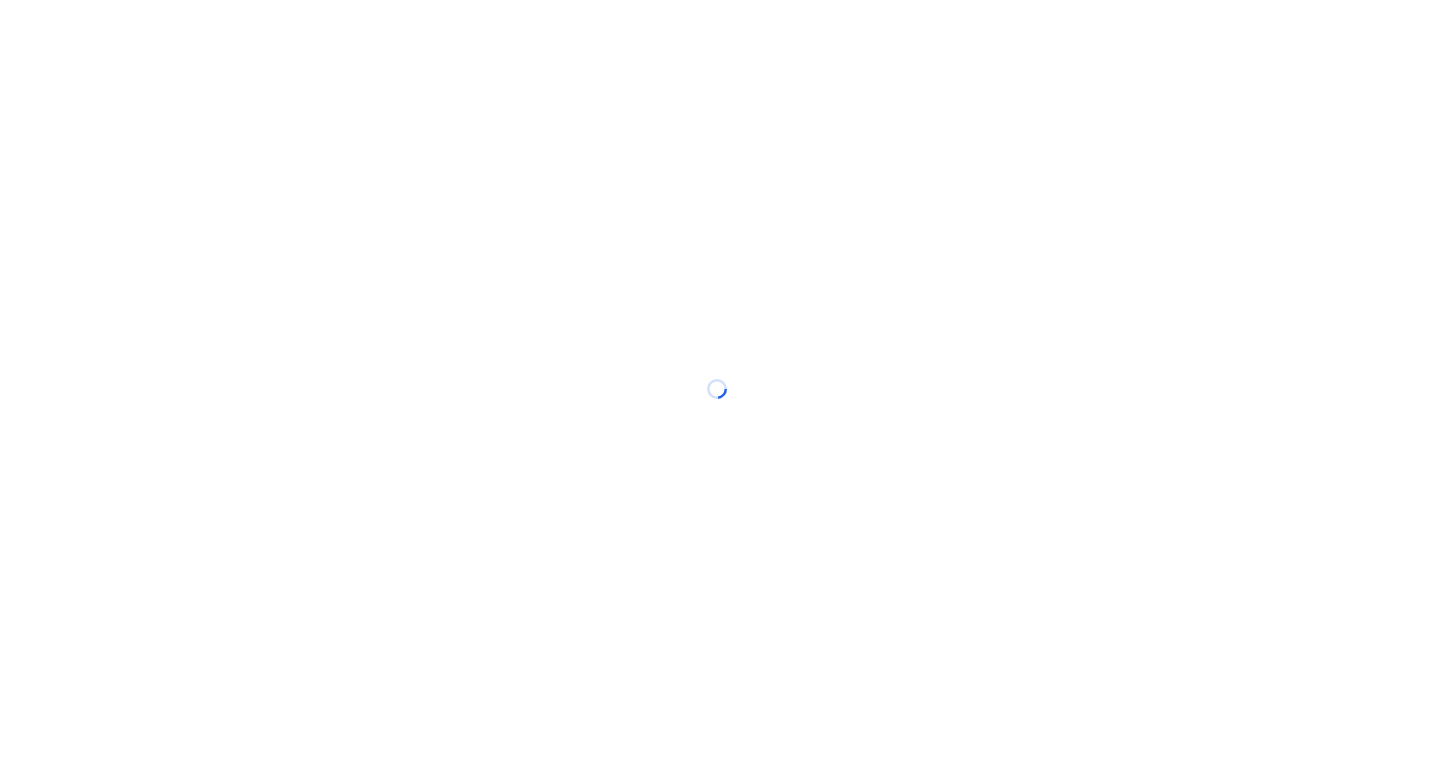 scroll, scrollTop: 0, scrollLeft: 0, axis: both 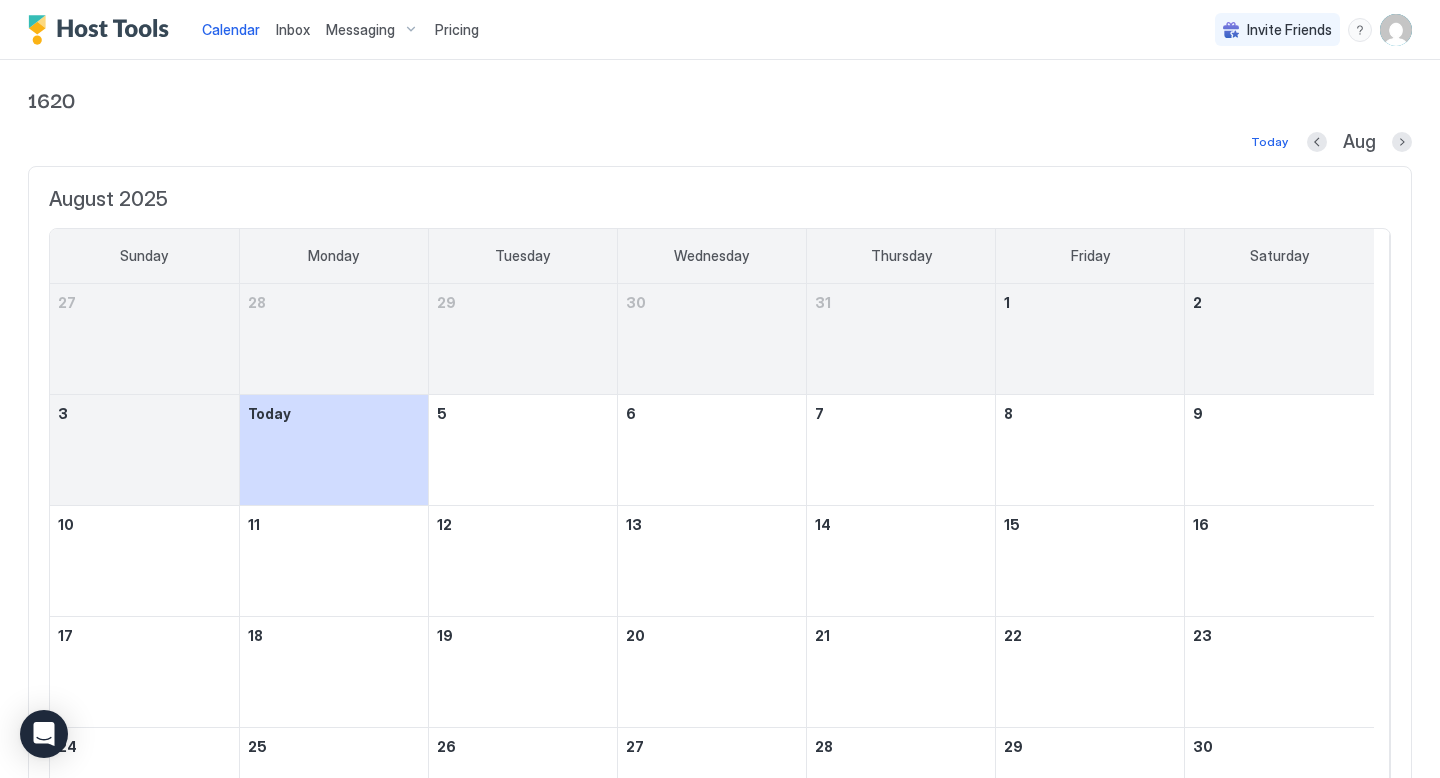 click on "Inbox" at bounding box center [293, 29] 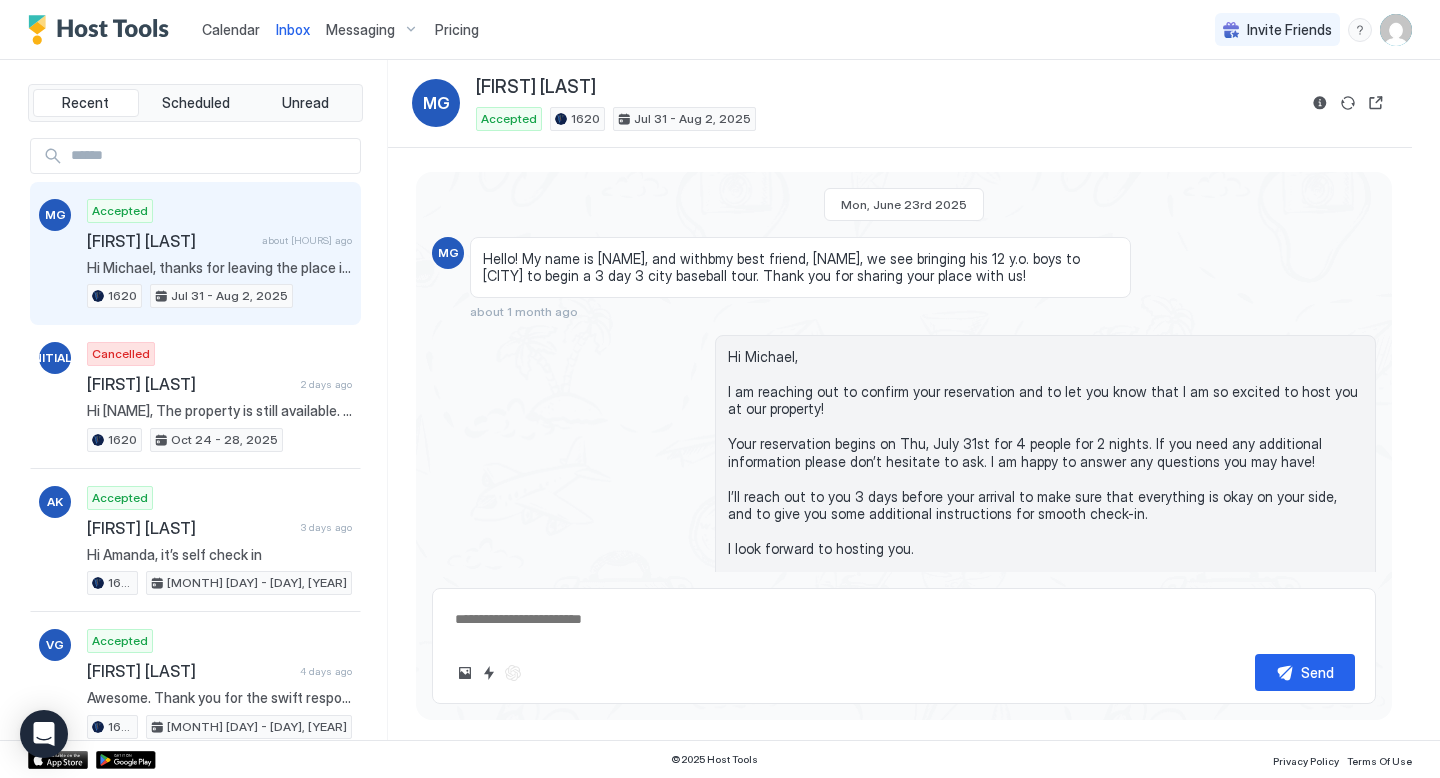 scroll, scrollTop: 2930, scrollLeft: 0, axis: vertical 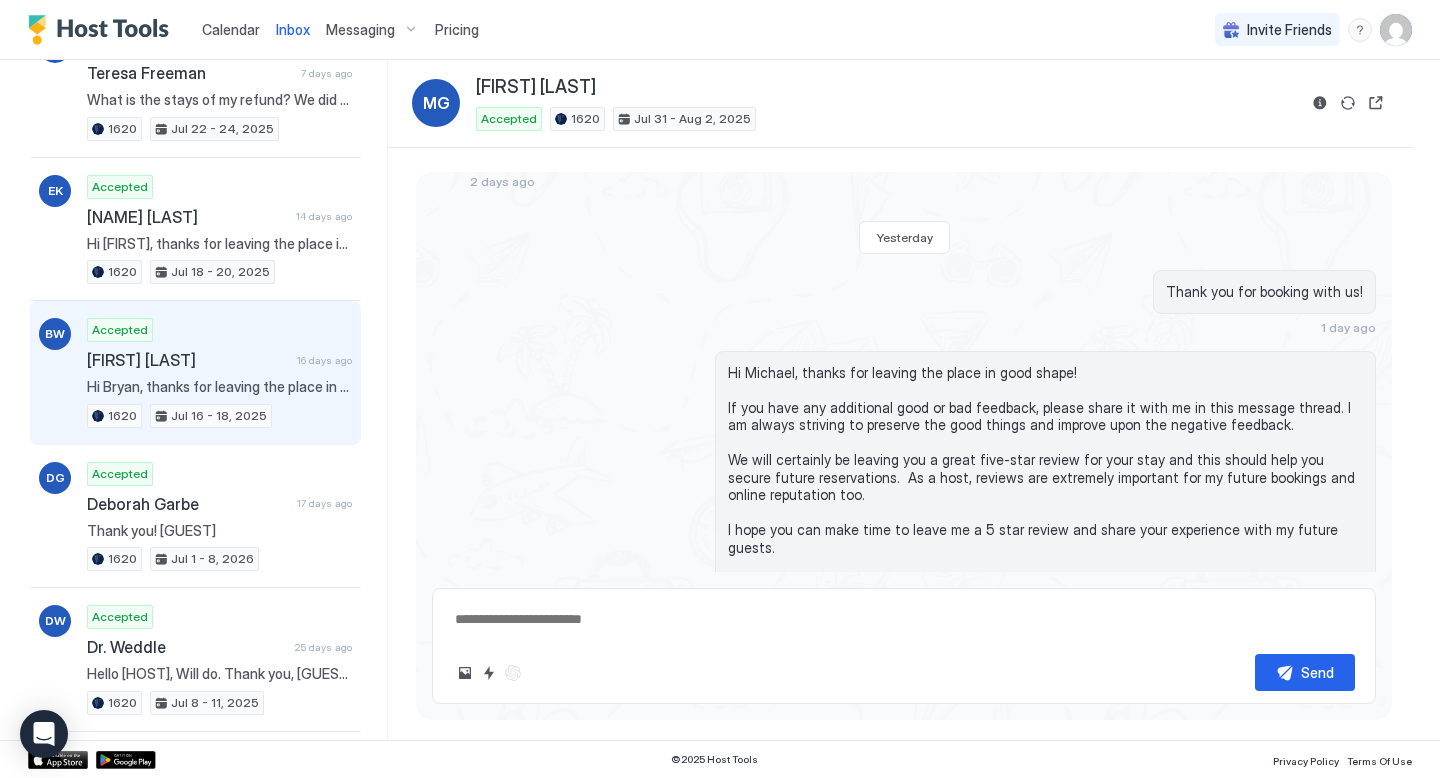 click on "[FIRST] [LAST]" at bounding box center (188, 360) 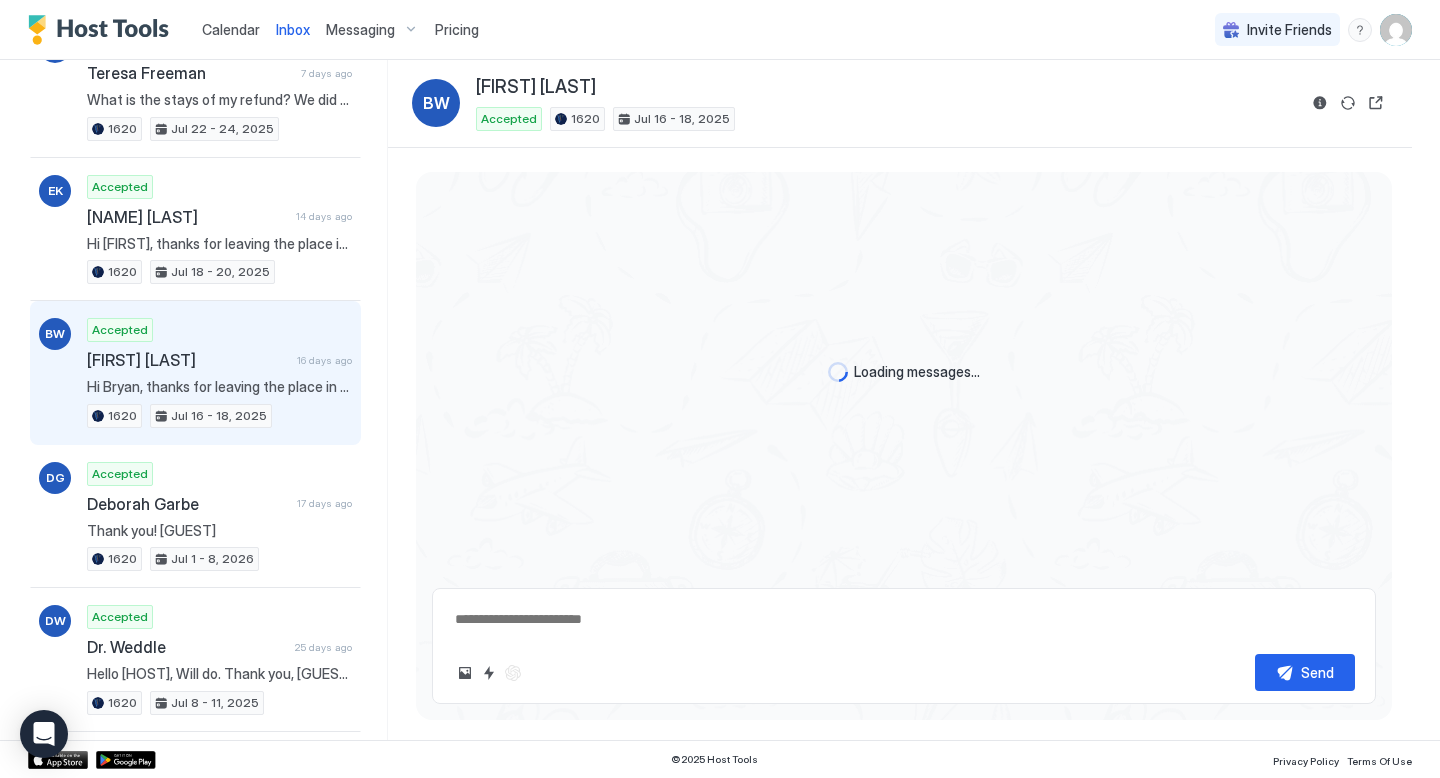scroll, scrollTop: 1987, scrollLeft: 0, axis: vertical 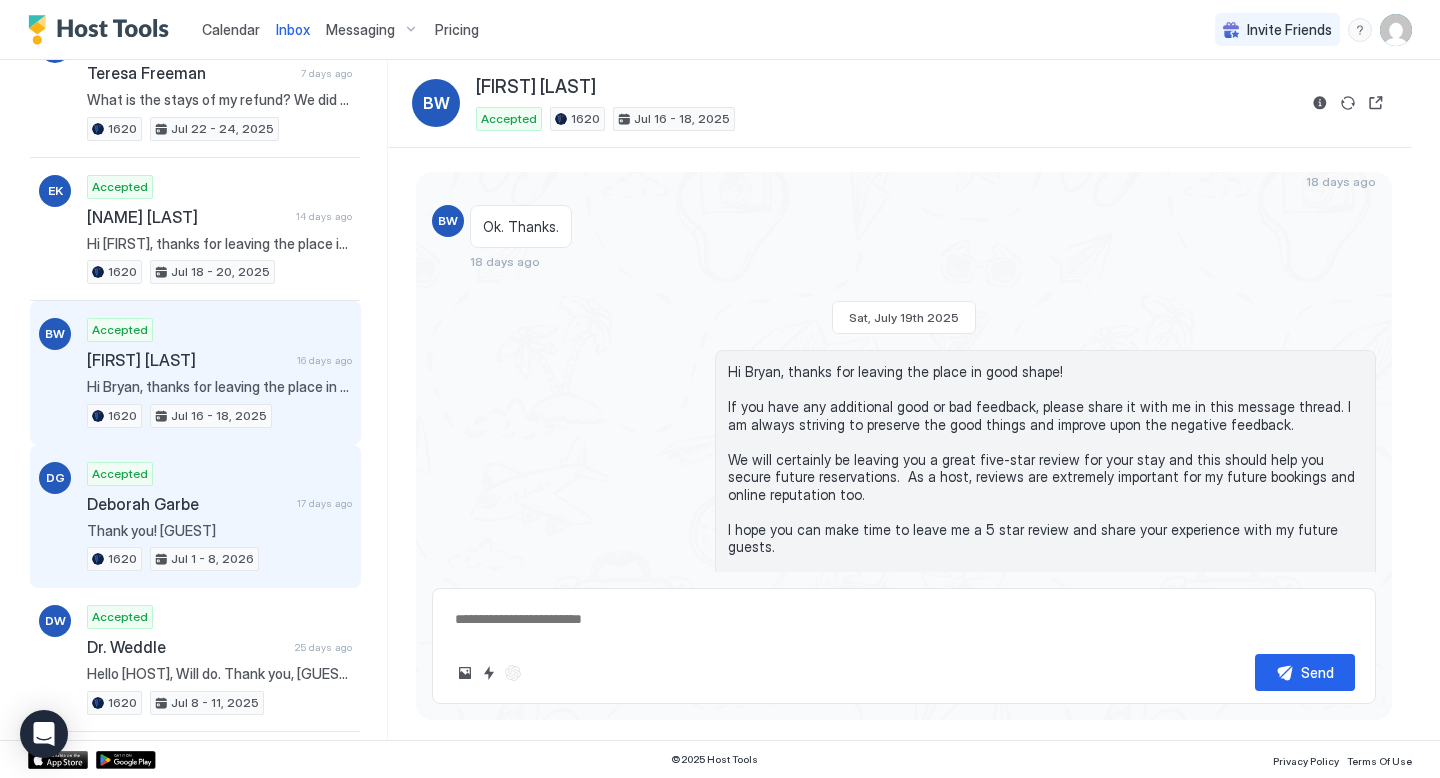 click on "Deborah Garbe" at bounding box center (188, 504) 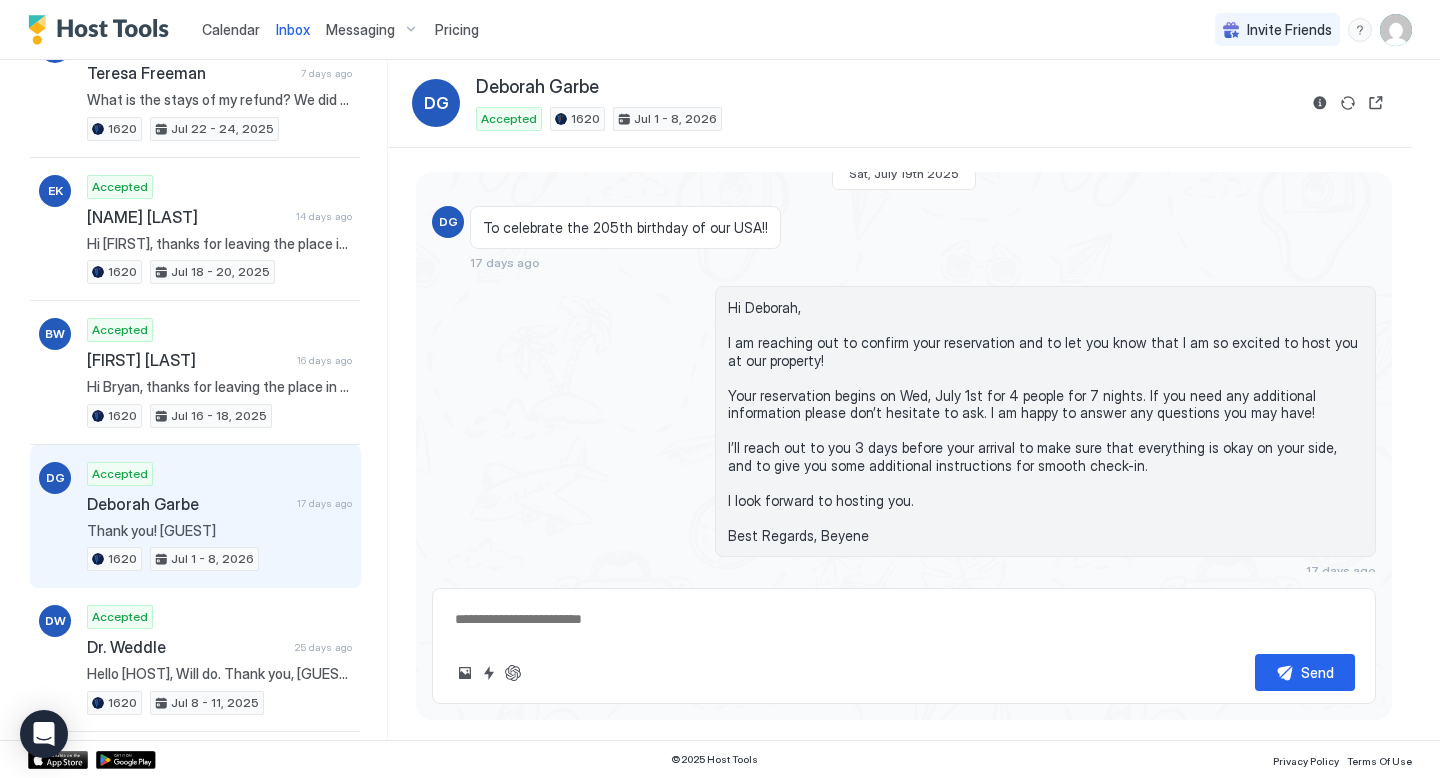 scroll, scrollTop: 0, scrollLeft: 0, axis: both 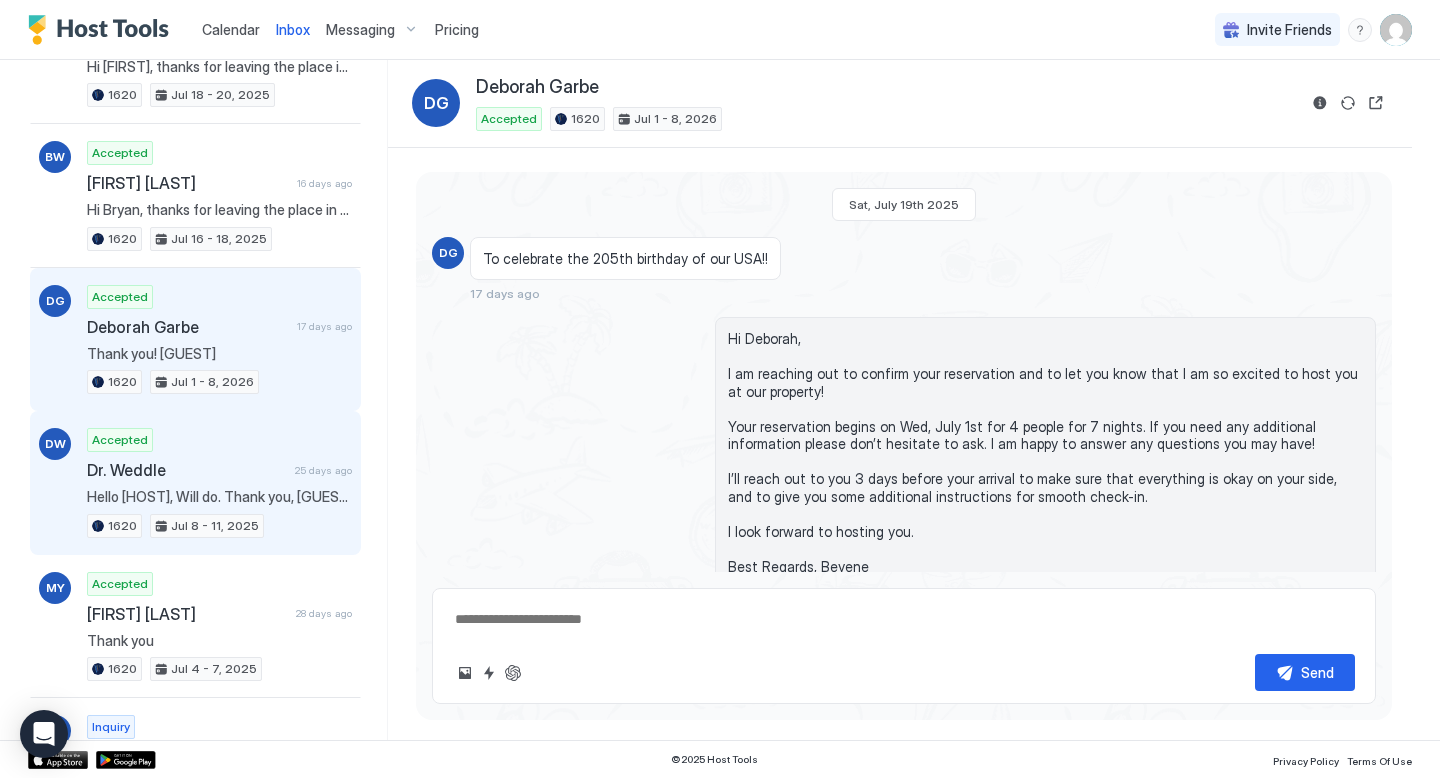 click on "Hello [HOST],
Will do.
Thank you,
[GUEST]" at bounding box center [219, 497] 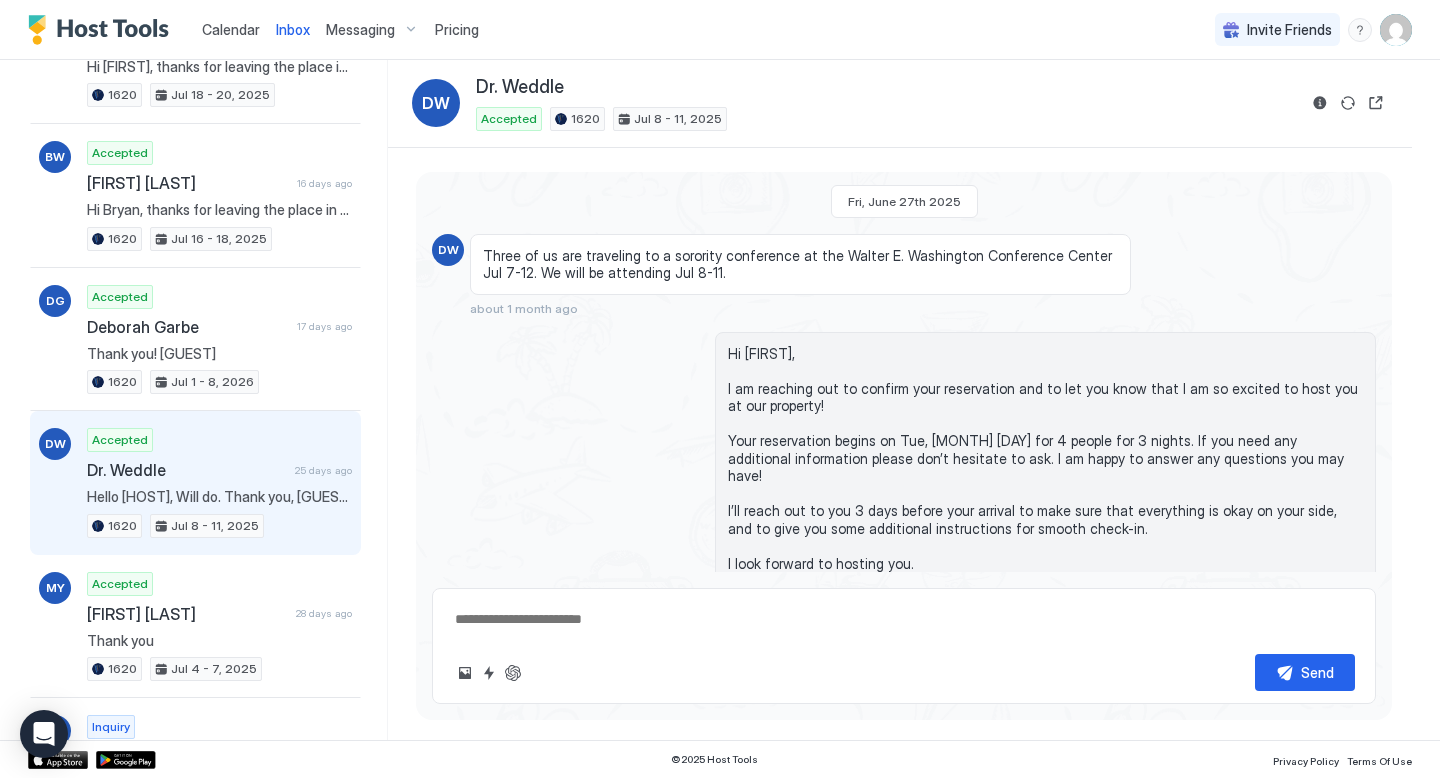 scroll, scrollTop: 0, scrollLeft: 0, axis: both 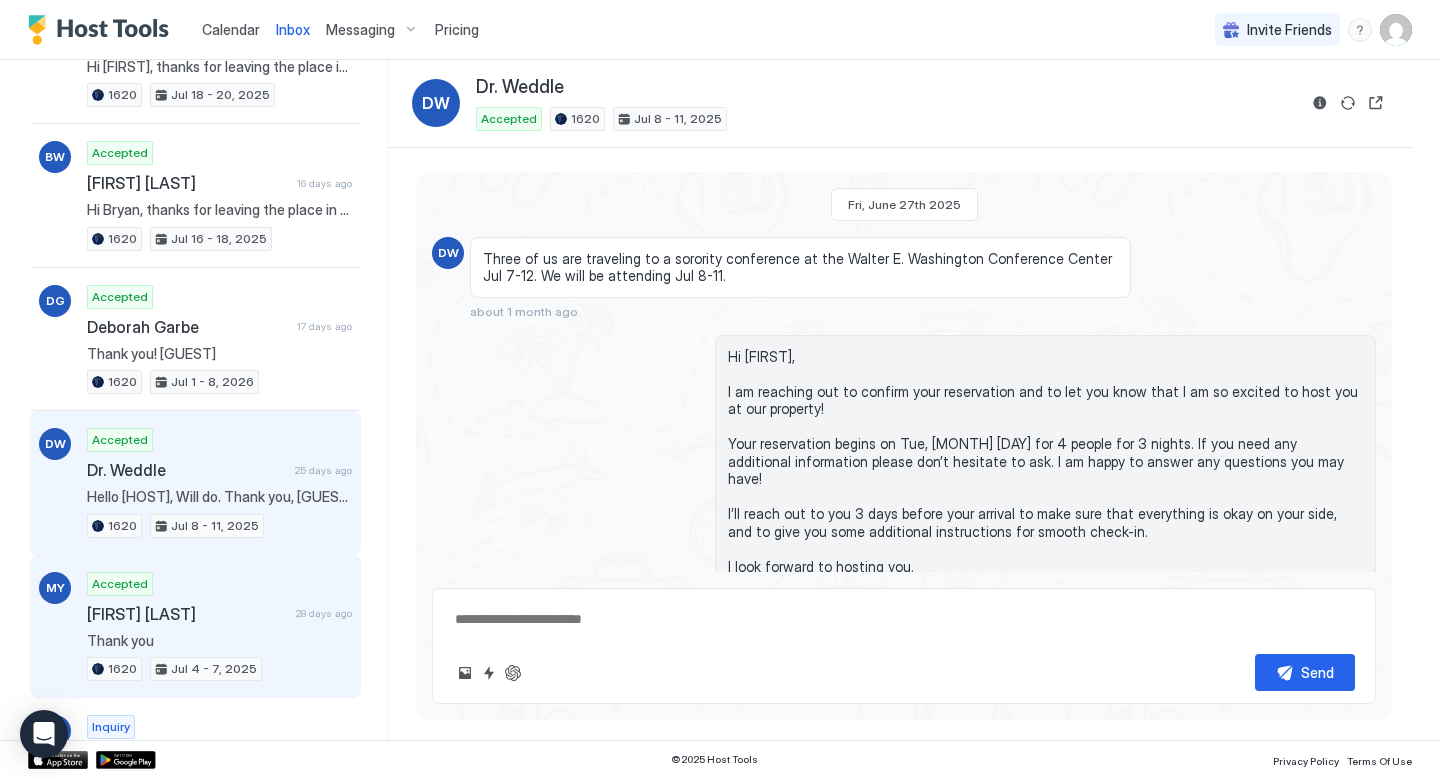 click on "MY Accepted [NAME] [DAYS] ago Thank you [NUMBER] [MONTH] [DAY] - [DAY], [YEAR]" at bounding box center [195, 627] 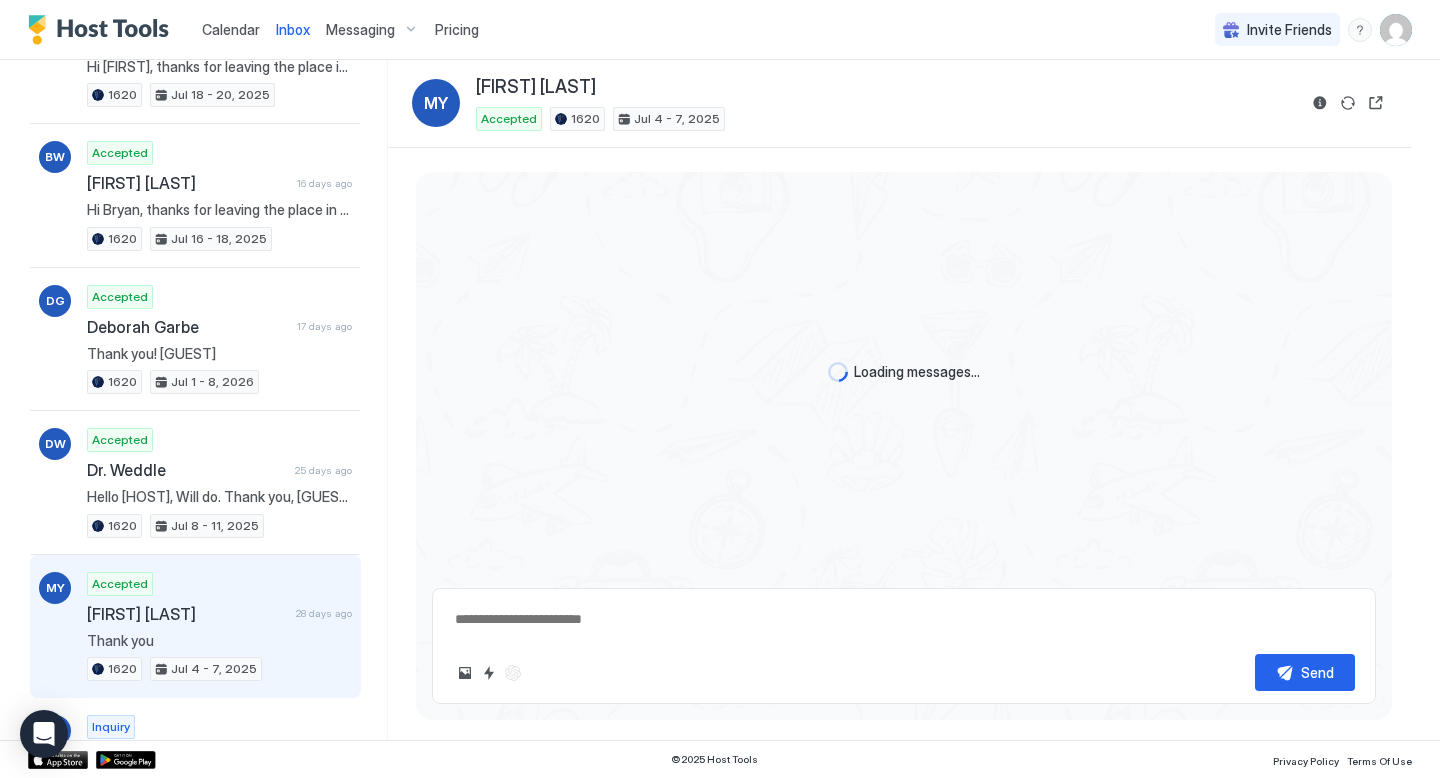 scroll, scrollTop: 1164, scrollLeft: 0, axis: vertical 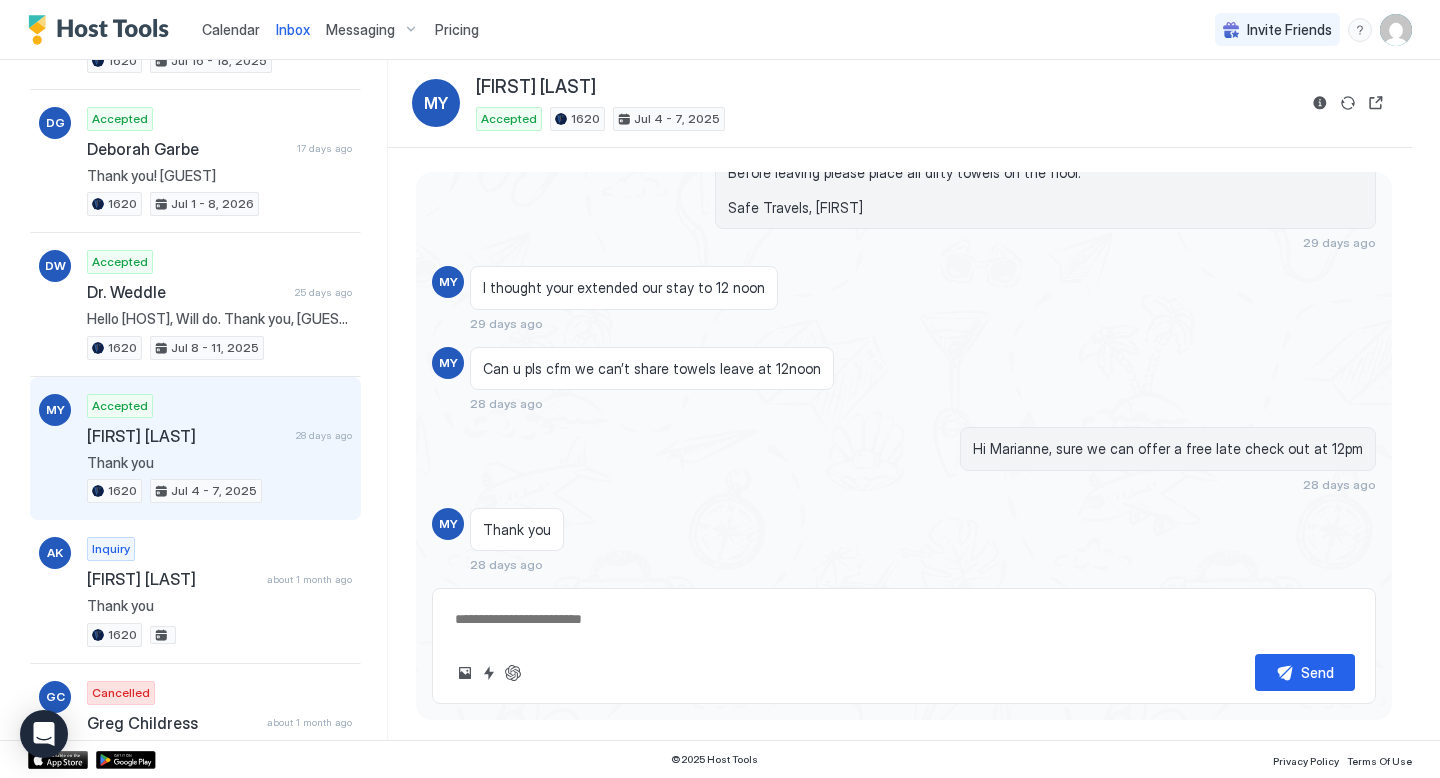 click on "[FIRST] [LAST]" at bounding box center (187, 436) 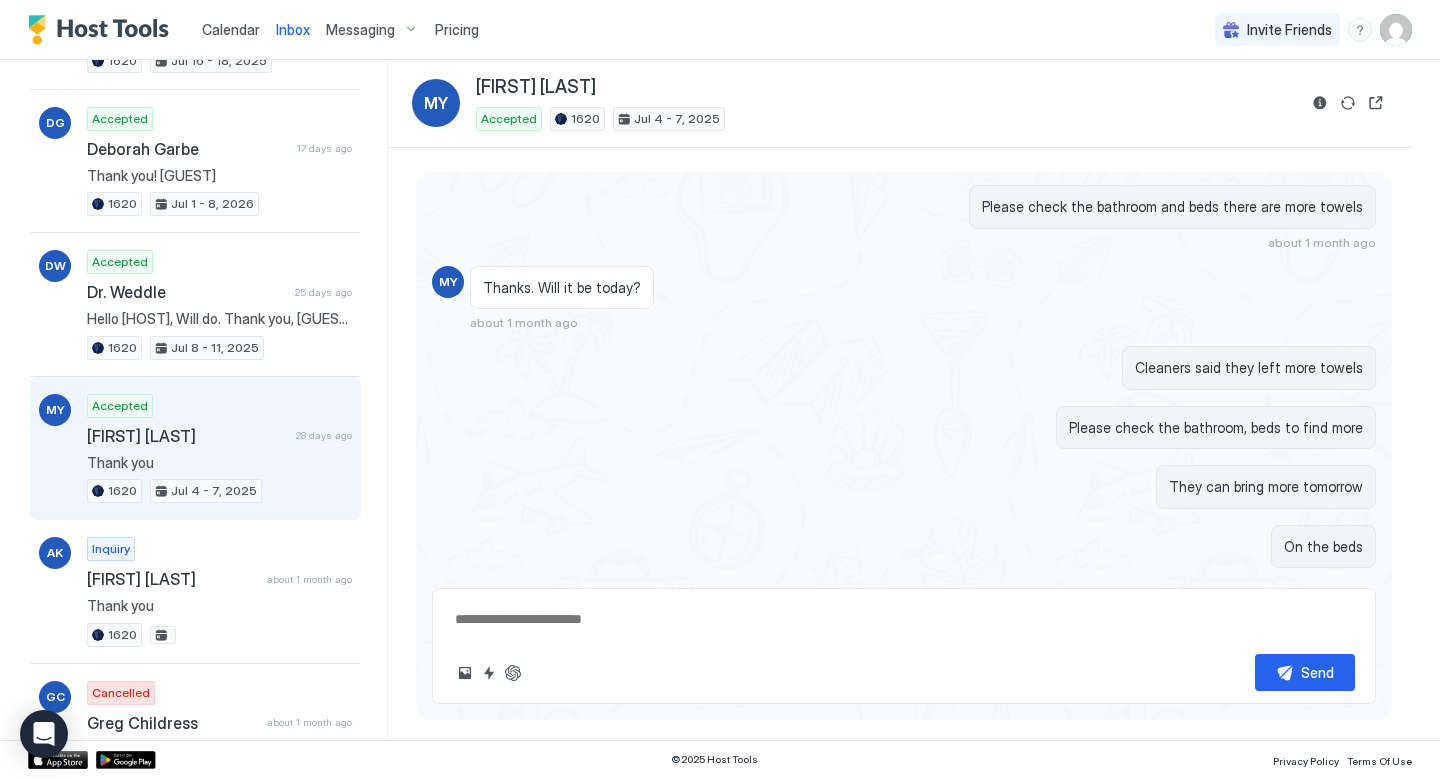 scroll, scrollTop: 2787, scrollLeft: 0, axis: vertical 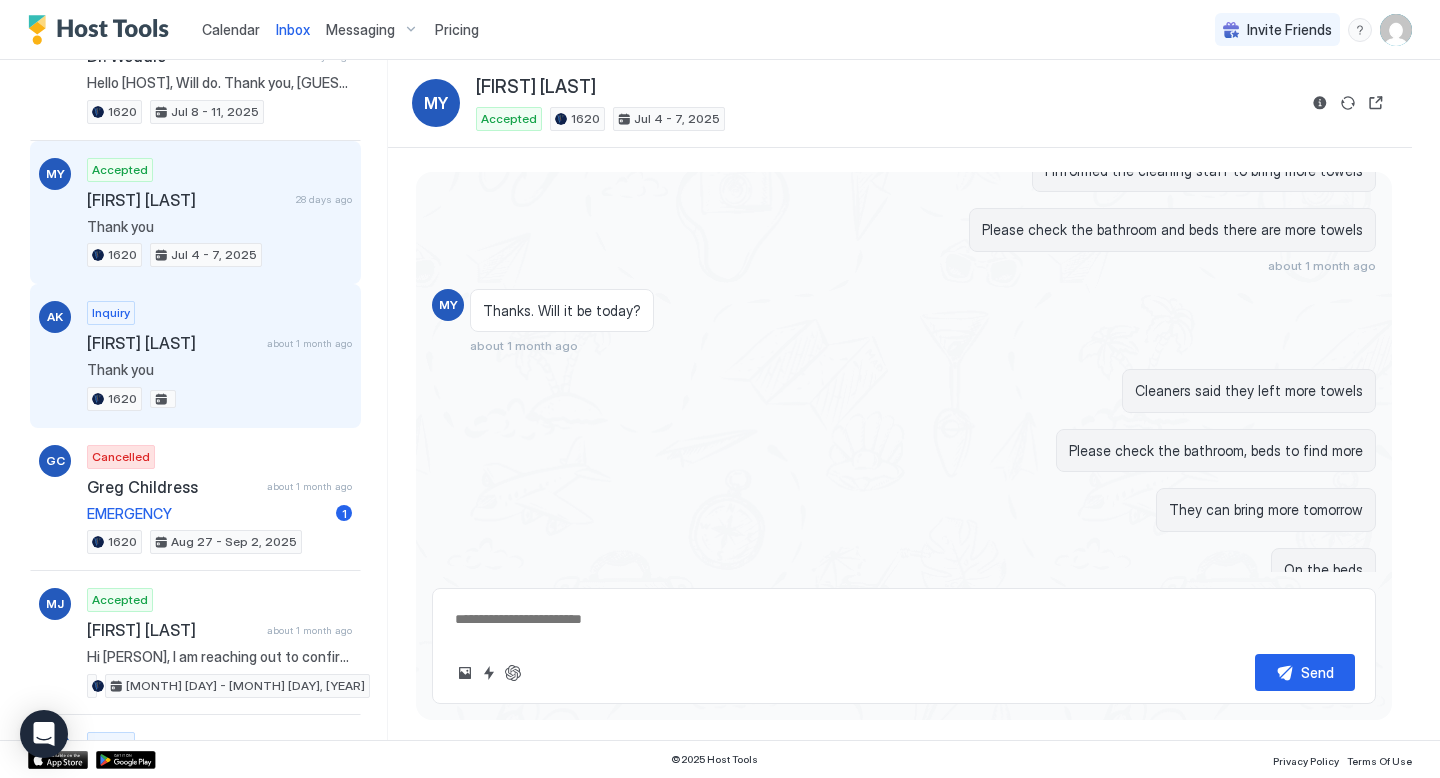 click on "Thank you" at bounding box center [219, 370] 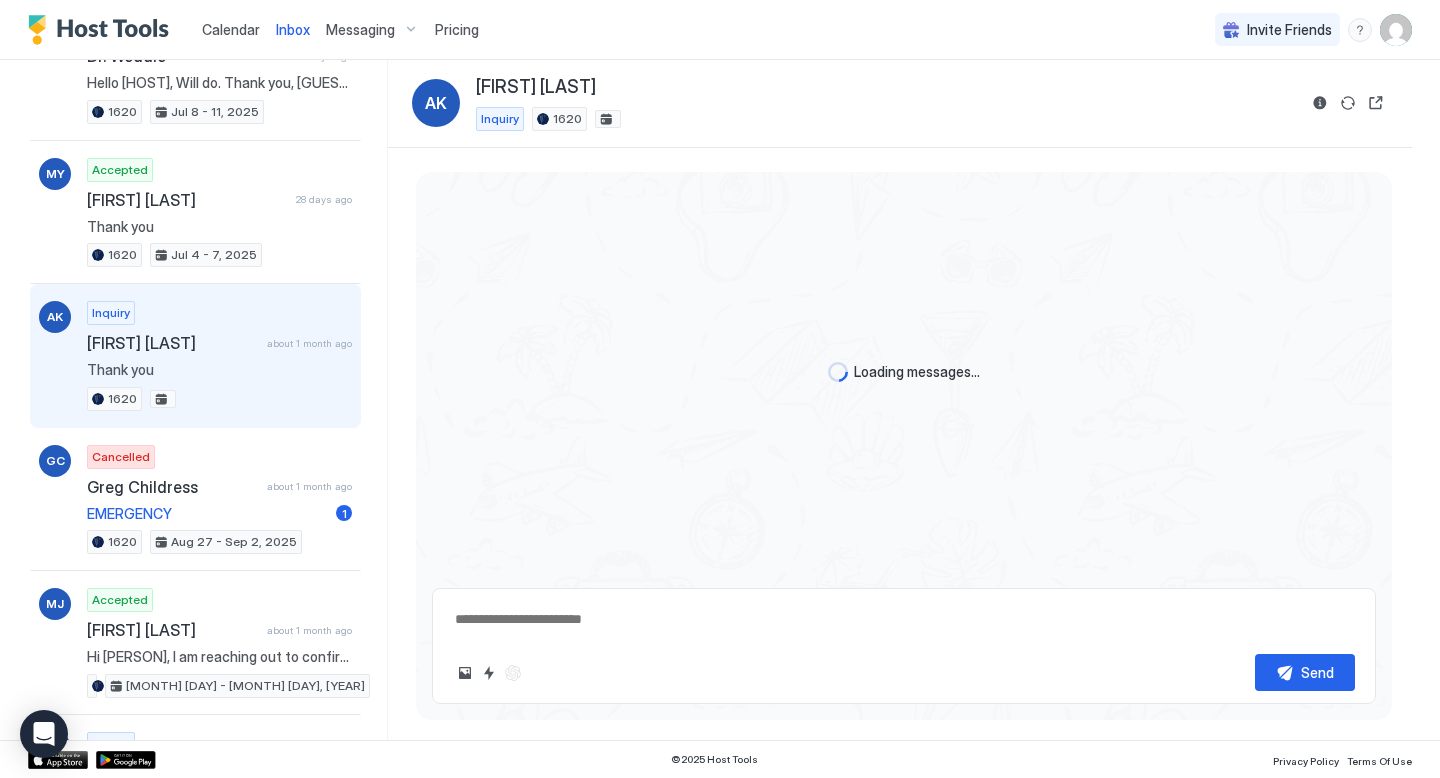 scroll, scrollTop: 315, scrollLeft: 0, axis: vertical 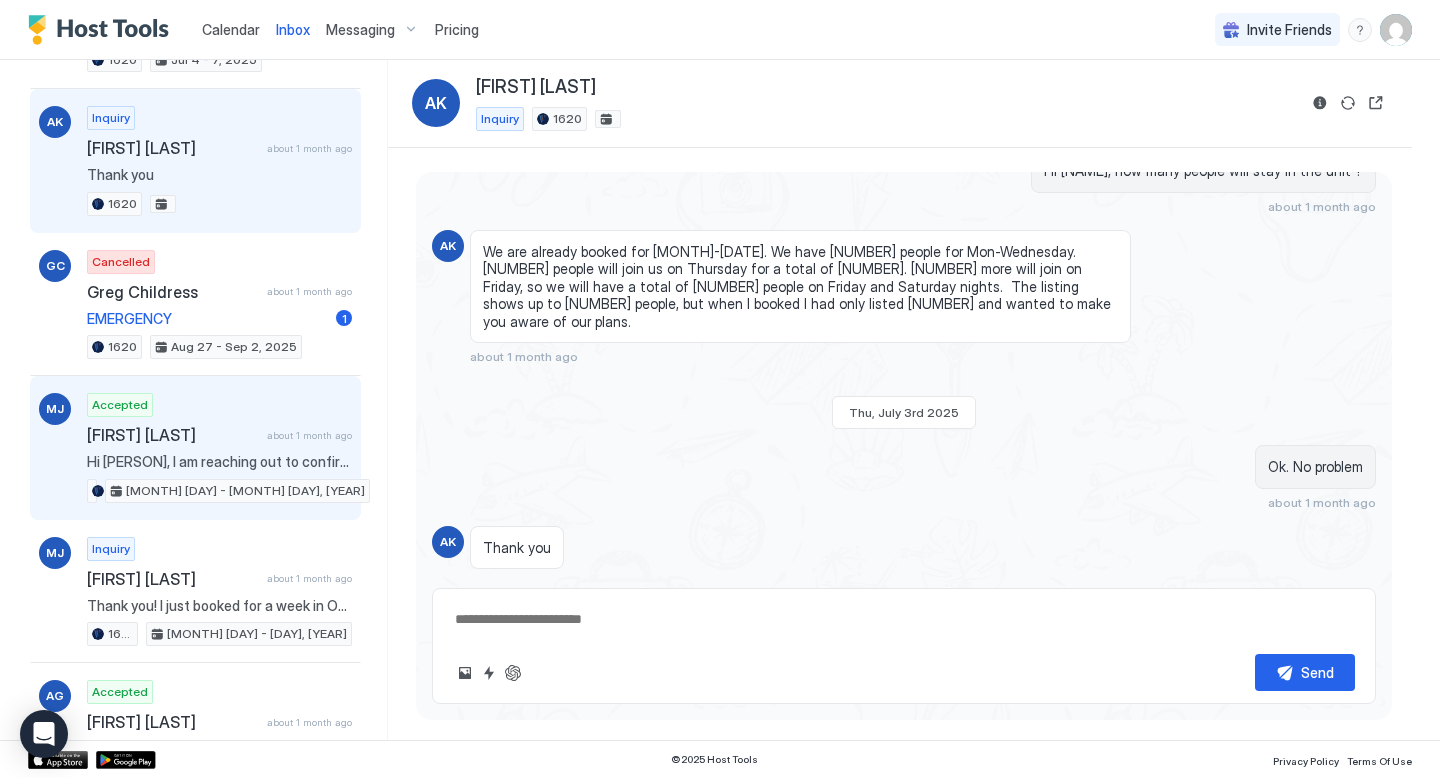 click on "[FIRST] [LAST]" at bounding box center [173, 435] 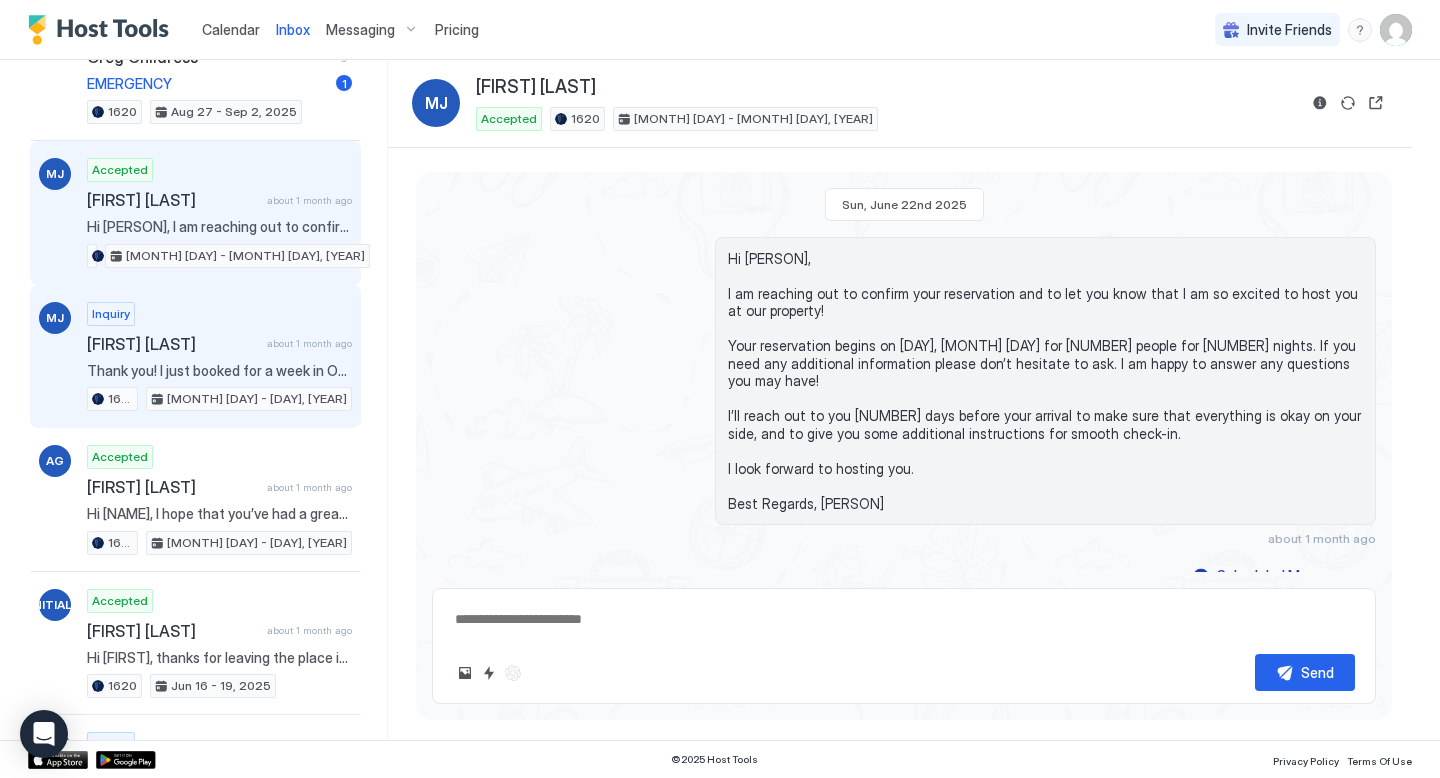 scroll, scrollTop: 1931, scrollLeft: 0, axis: vertical 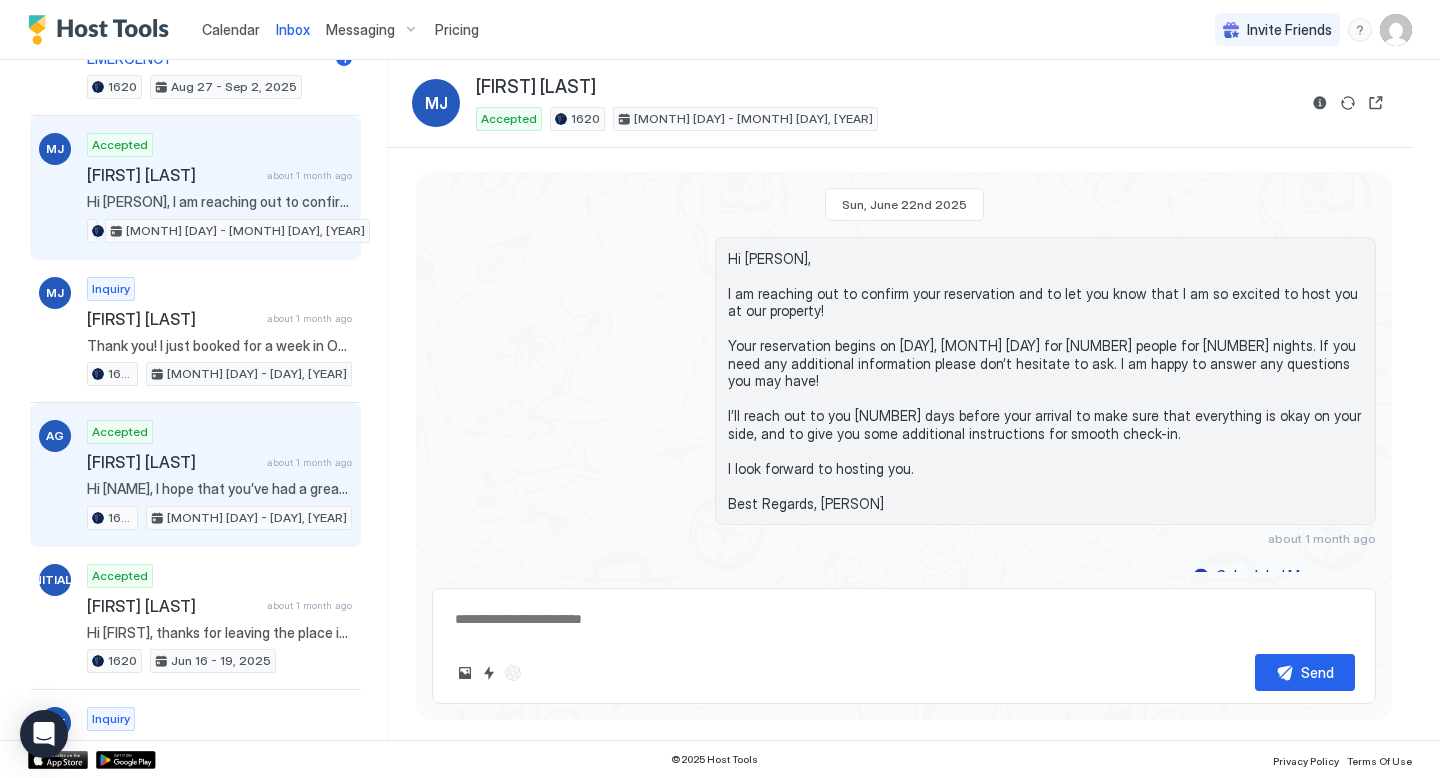 click on "Hi [NAME],
I hope that you’ve had a great stay so far! Just a reminder that your check-out is tomorrow at 10AM.
Before leaving please place all dirty towels on the floor.
Safe Travels, [NAME]" at bounding box center [219, 489] 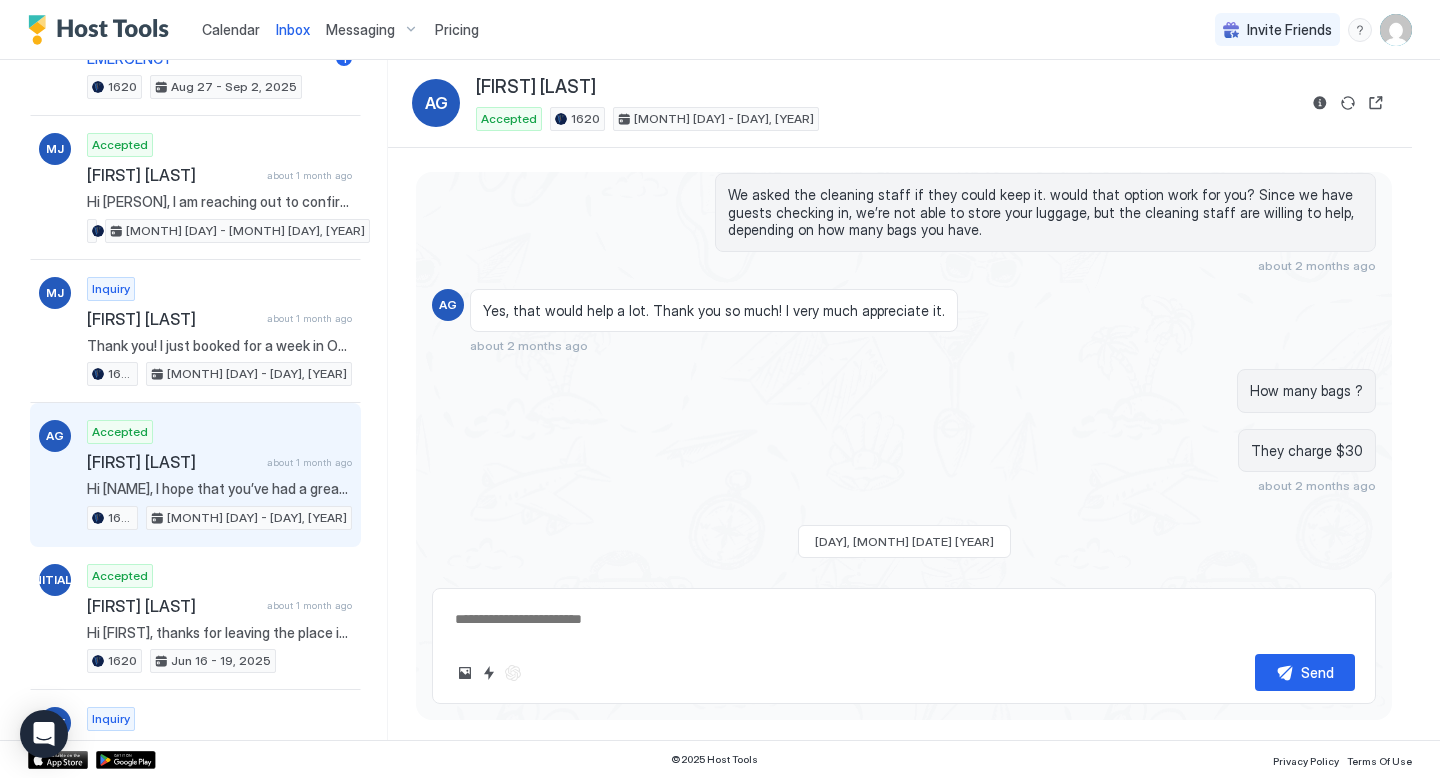 scroll, scrollTop: 1445, scrollLeft: 0, axis: vertical 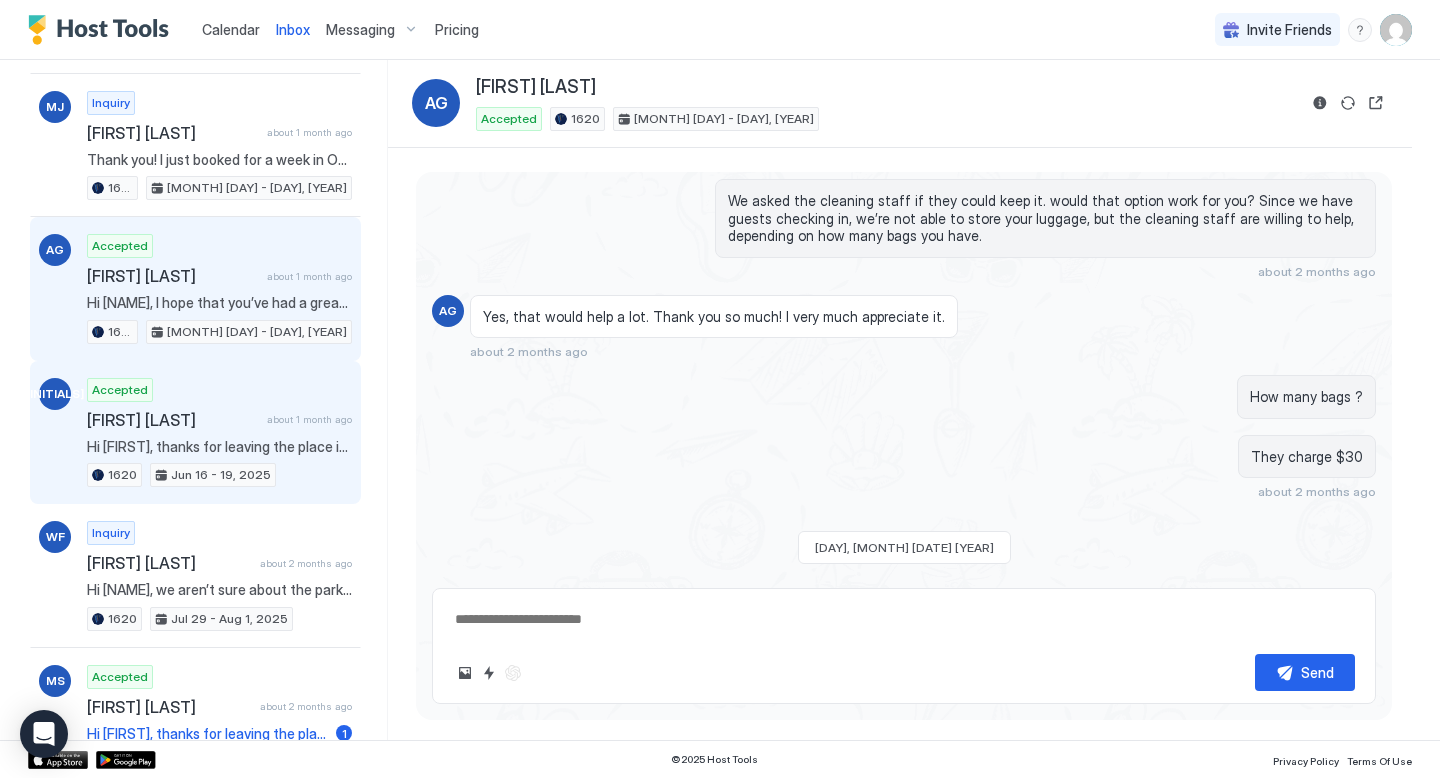 click on "[FIRST] [LAST]" at bounding box center [173, 420] 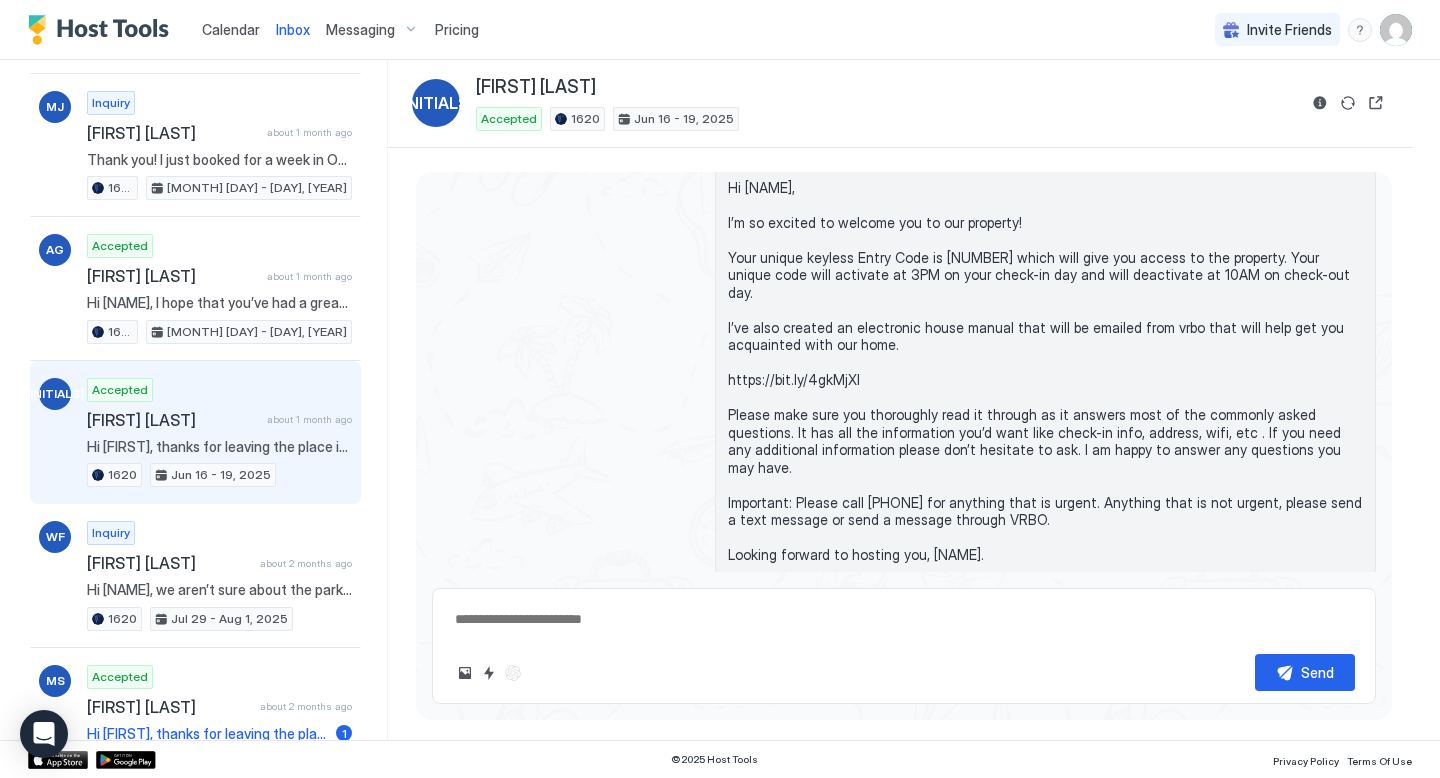scroll, scrollTop: 0, scrollLeft: 0, axis: both 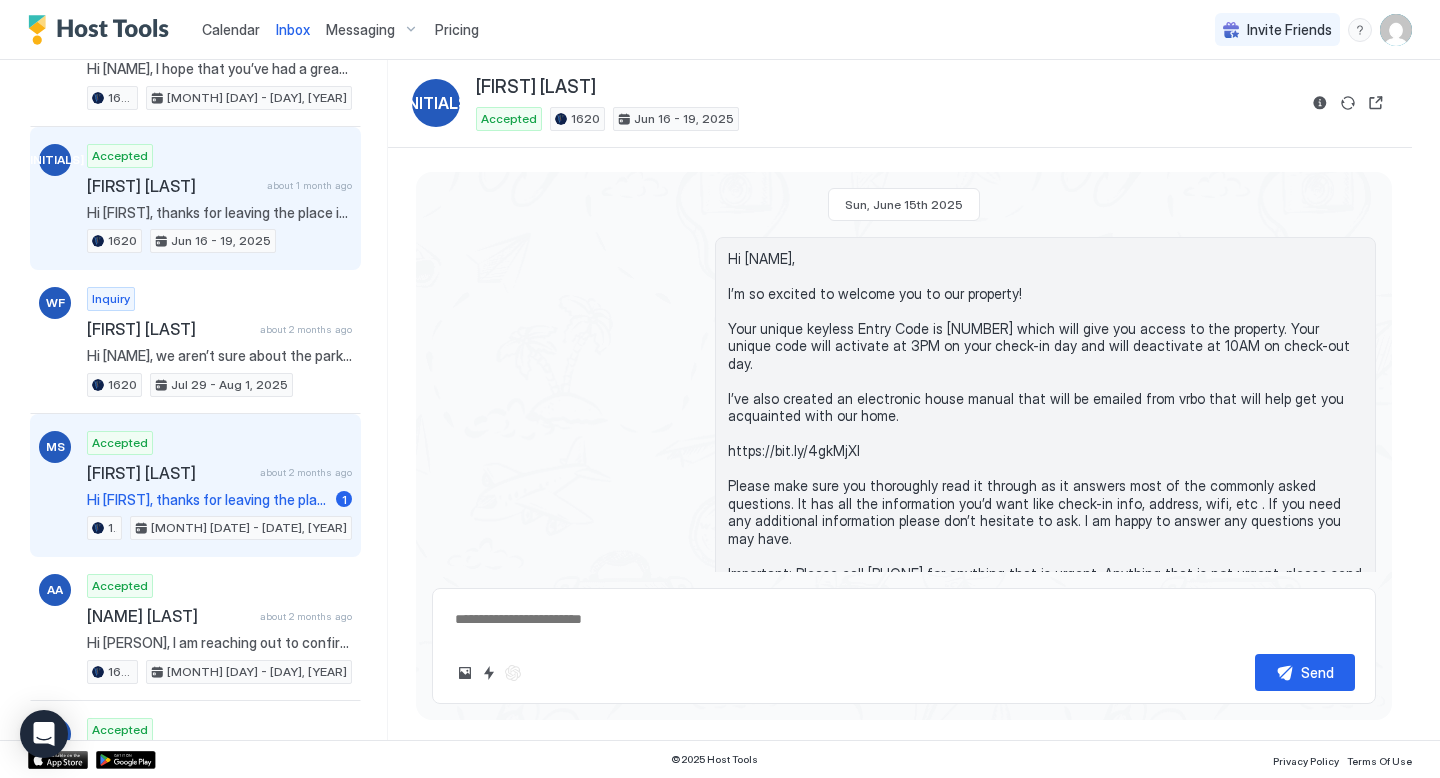 click on "[NAME] [LAST] about [MONTHS] ago" at bounding box center (219, 473) 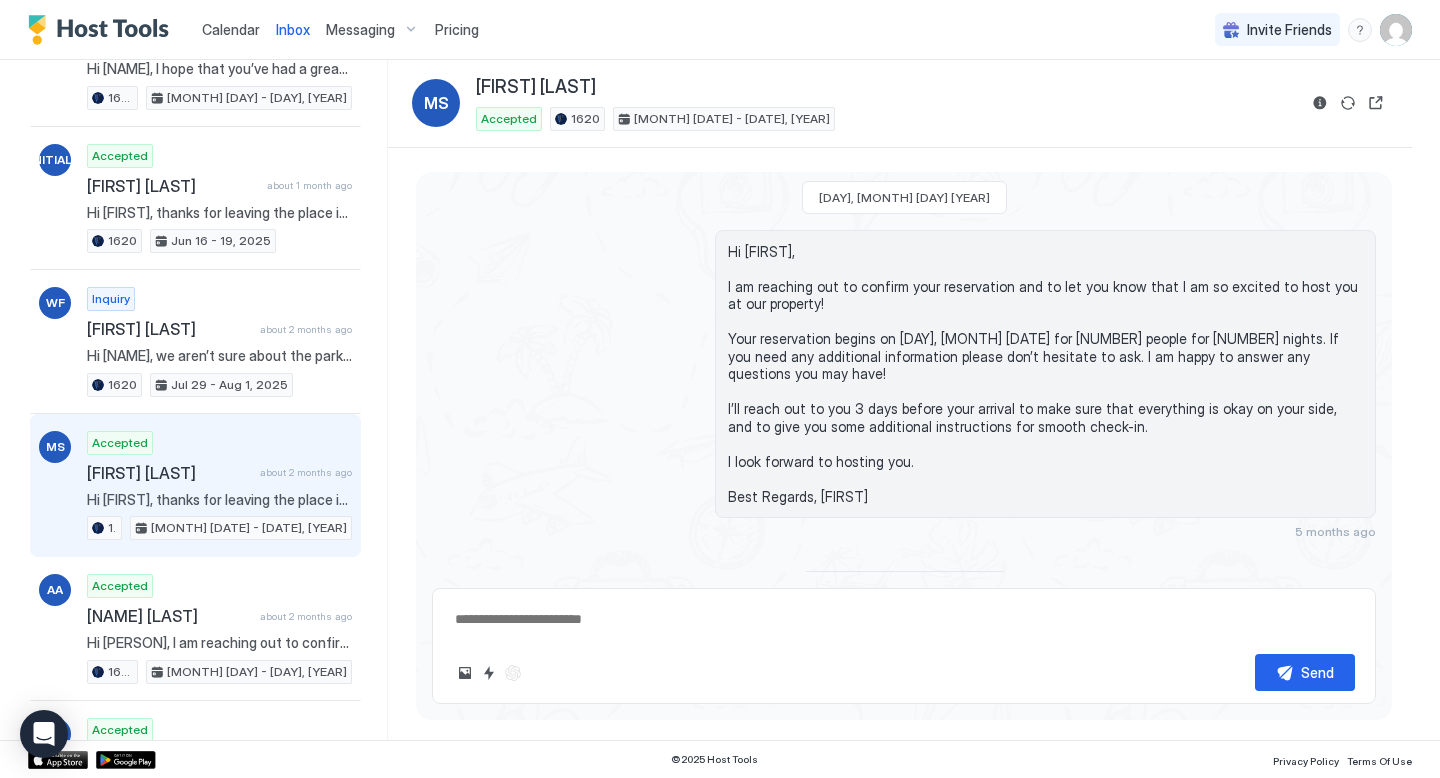 scroll, scrollTop: 0, scrollLeft: 0, axis: both 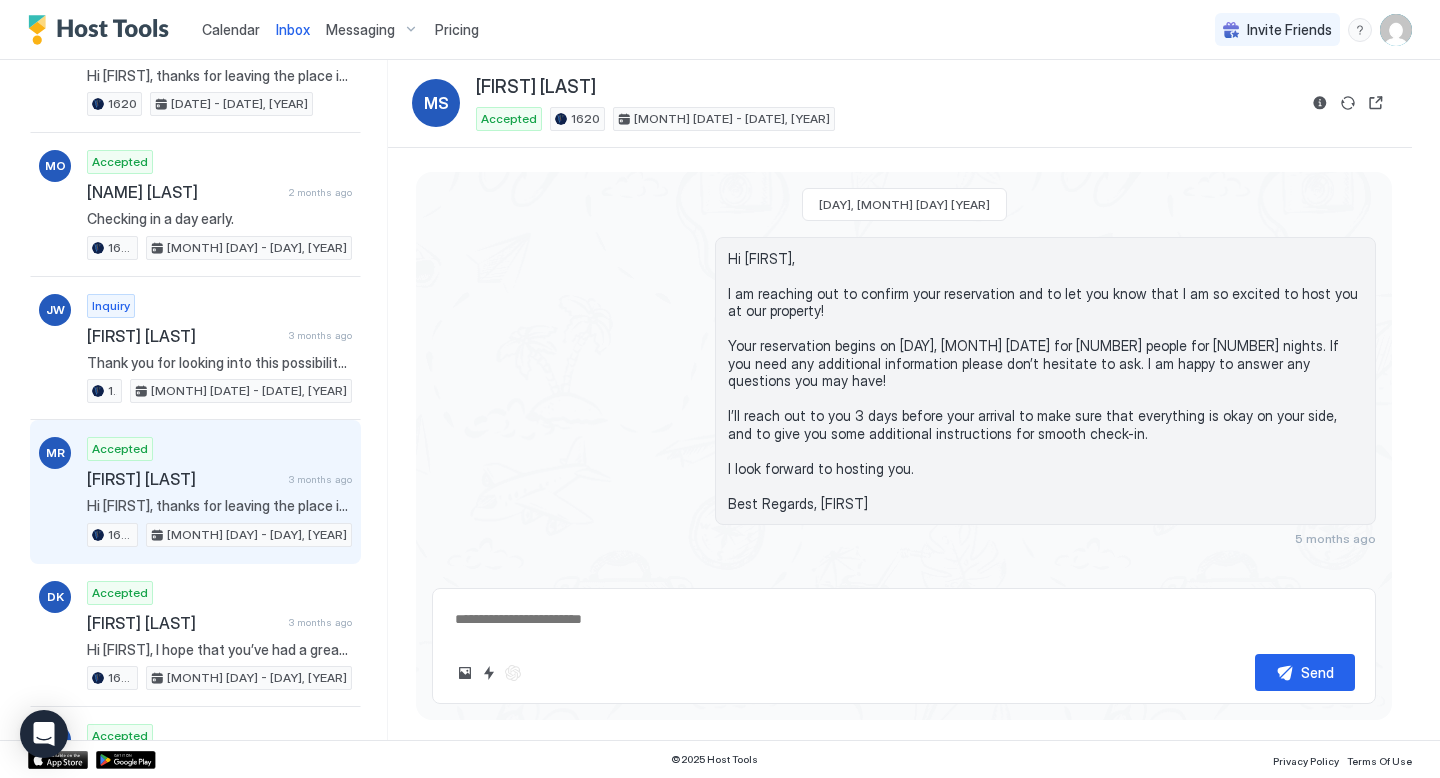 click on "Accepted [FIRST] [LAST] 3 months ago Hi [FIRST], thanks for leaving the place in good shape!
If you have any additional good or bad feedback, please share it with me in this message thread. I am always striving to preserve the good things and improve upon the negative feedback.
We will certainly be leaving you a great five-star review for your stay and this should help you secure future reservations.  As a host, reviews are extremely important for my future bookings and online reputation too.
I hope you can make time to leave me a 5 star review and share your experience with my future guests.
Regards,
[HOST] [NUMBER] [MONTH] [DATE] - [DATE], [YEAR]" at bounding box center [219, 492] 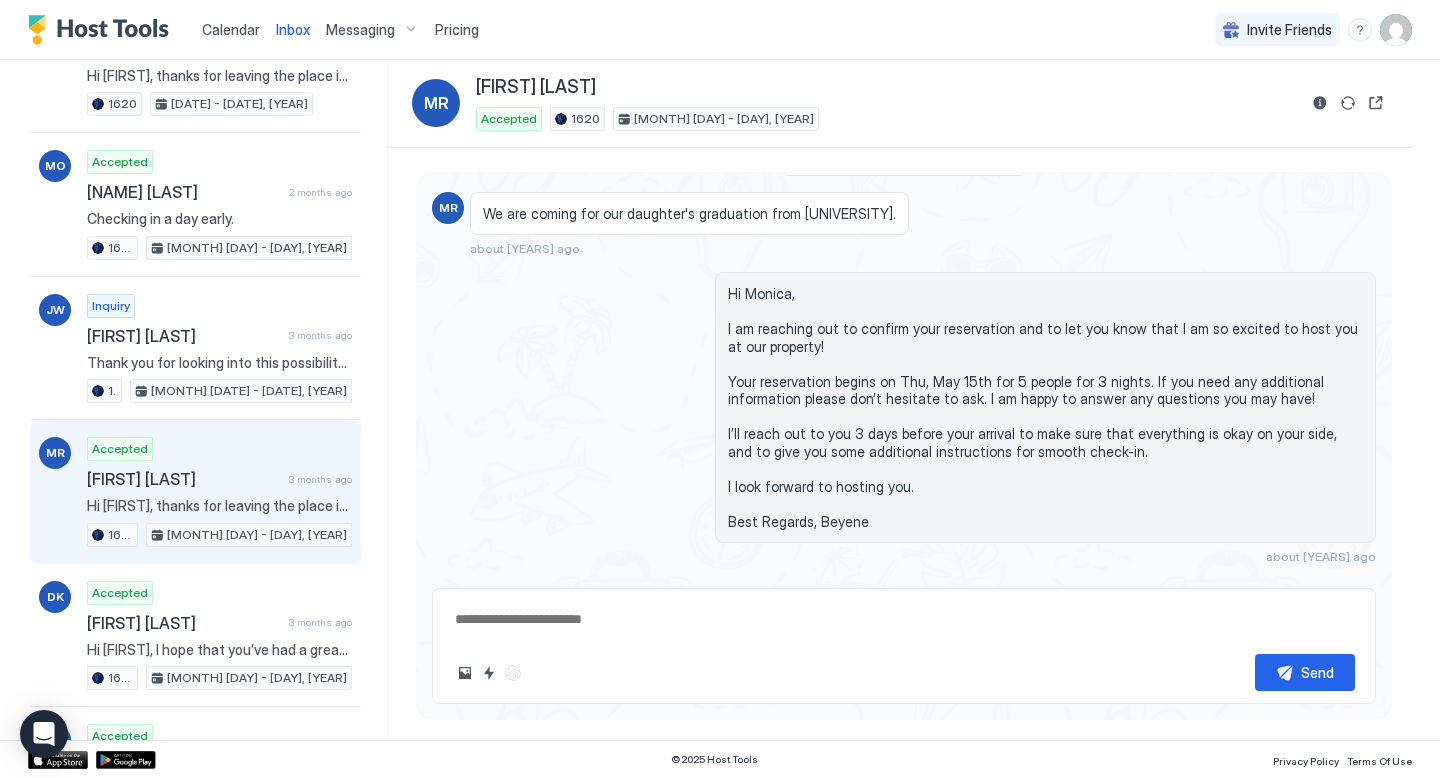 scroll, scrollTop: 0, scrollLeft: 0, axis: both 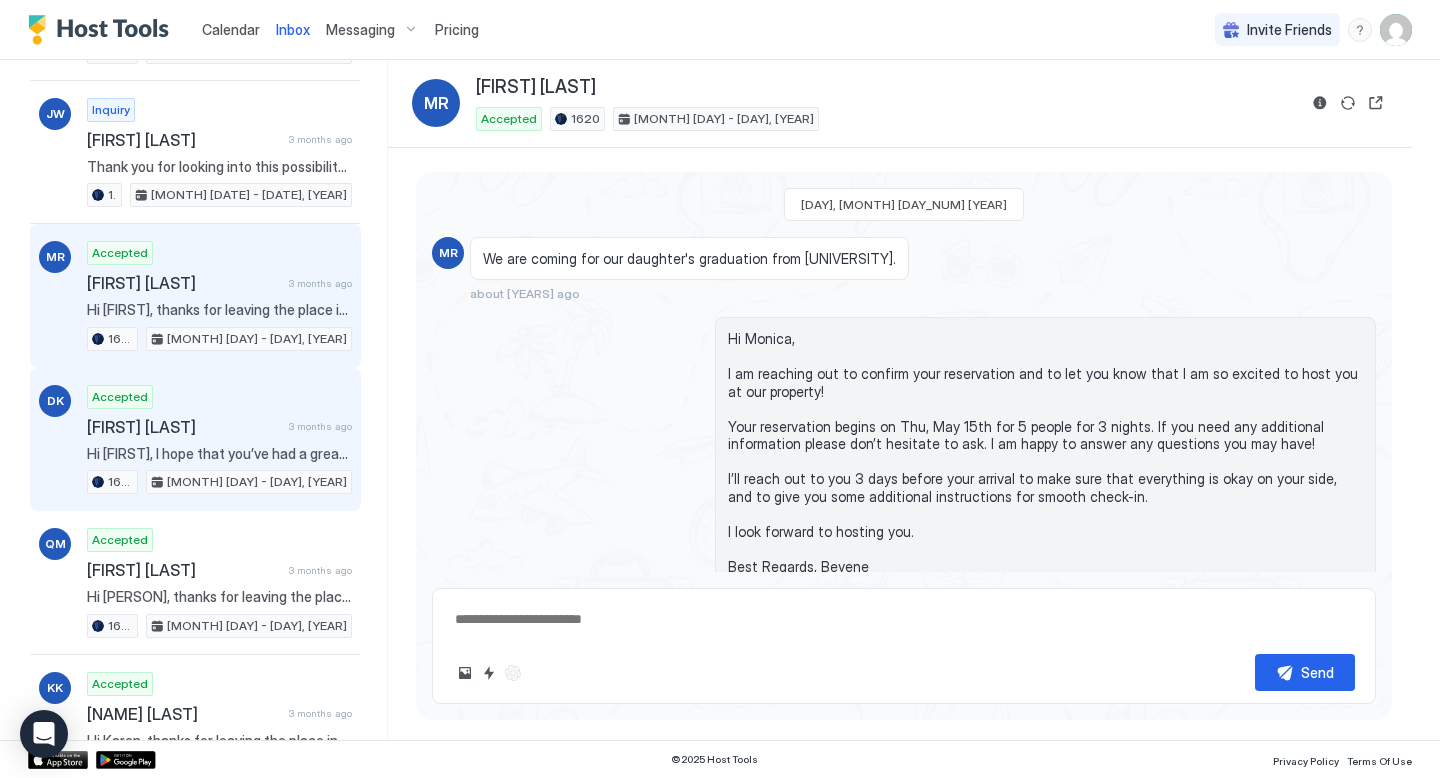 click on "[FIRST] [LAST]" at bounding box center (184, 427) 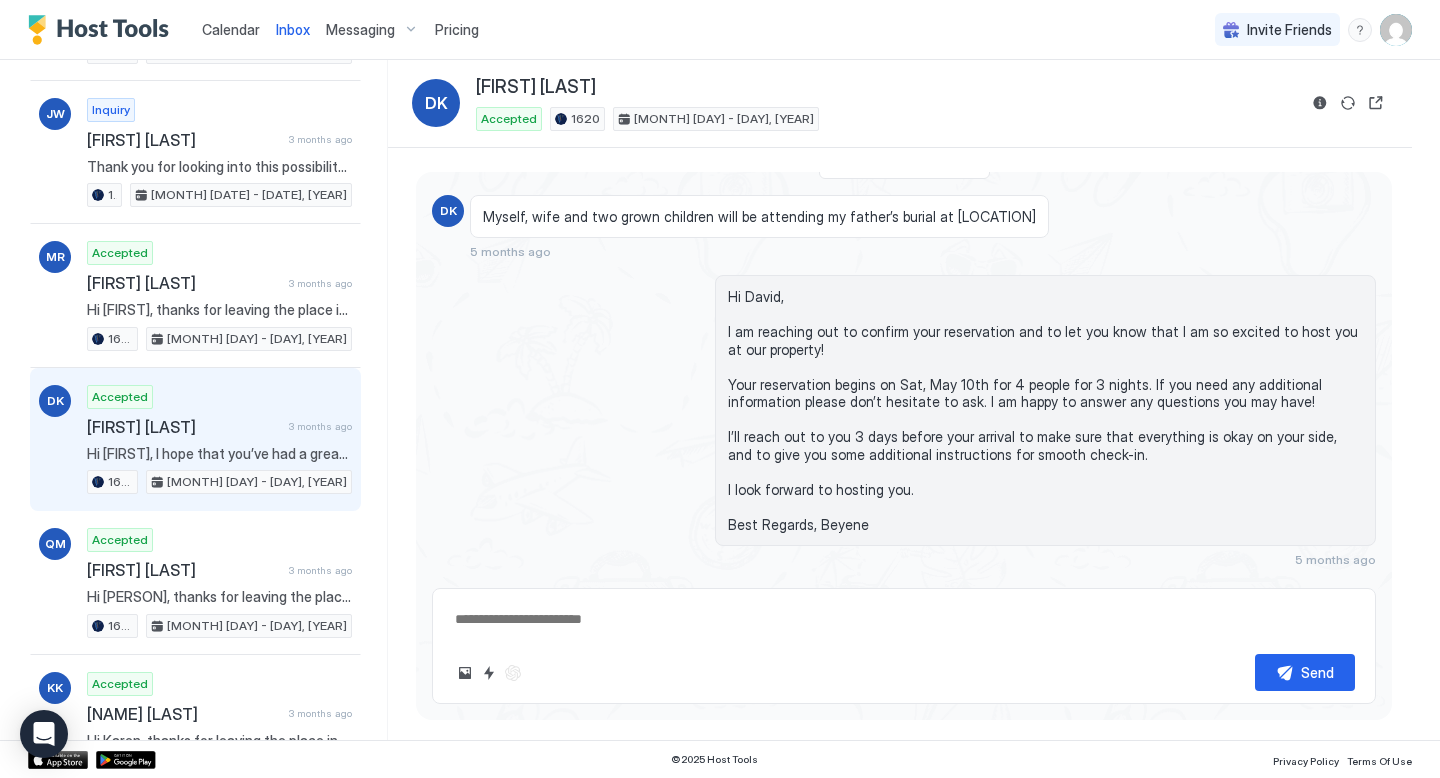 scroll, scrollTop: 0, scrollLeft: 0, axis: both 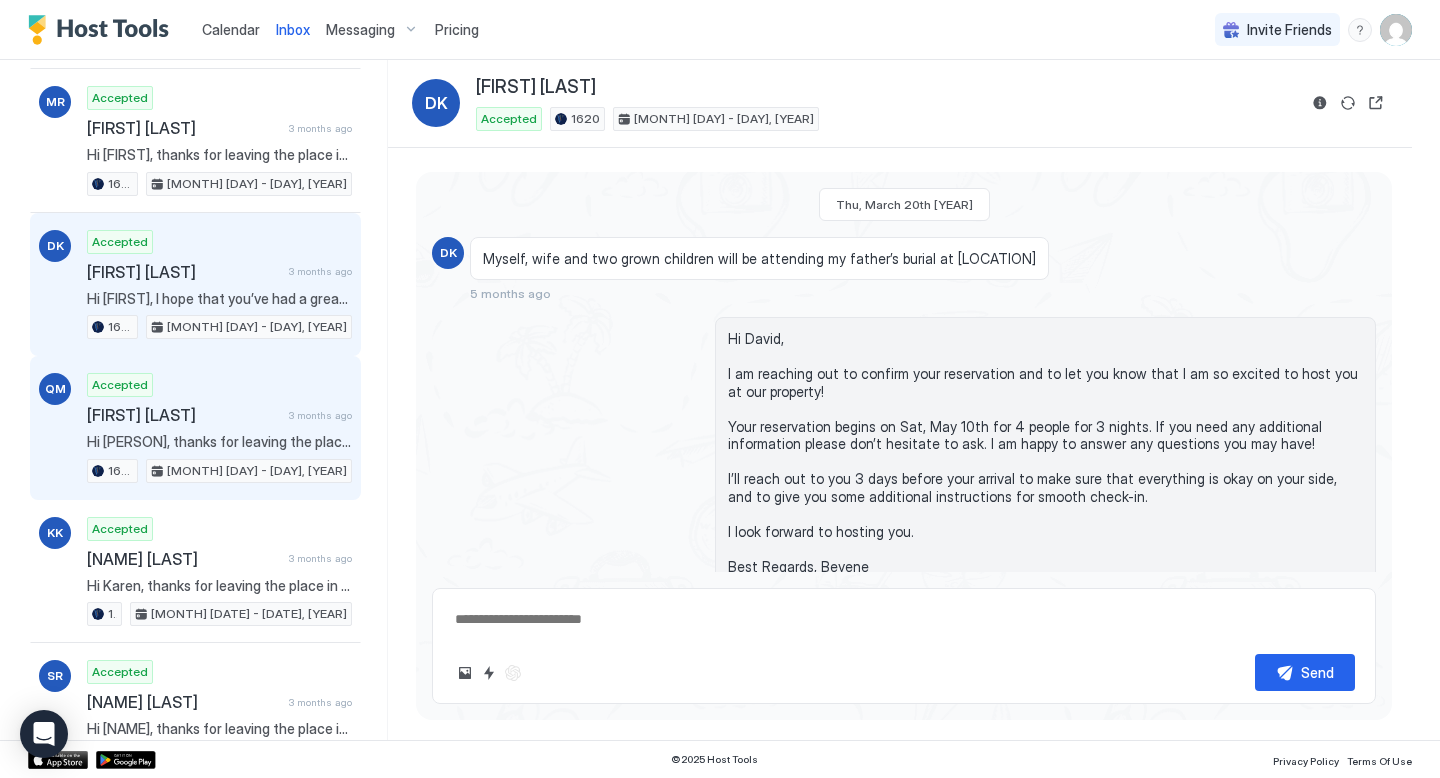 click on "Accepted [NAME] [MONTHS] ago Hi [NAME], thanks for leaving the place in good shape!
If you have any additional good or bad feedback, please share it with me in this message thread. I am always striving to preserve the good things and improve upon the negative feedback.
We will certainly be leaving you a great five-star review for your stay and this should help you secure future reservations.  As a host, reviews are extremely important for my future bookings and online reputation too.
I hope you can make time to leave me a 5 star review and share your experience with my future guests.
Regards,
[NAME] [NUMBER] [MONTH] [DAY] - [DAY], [YEAR]" at bounding box center (219, 428) 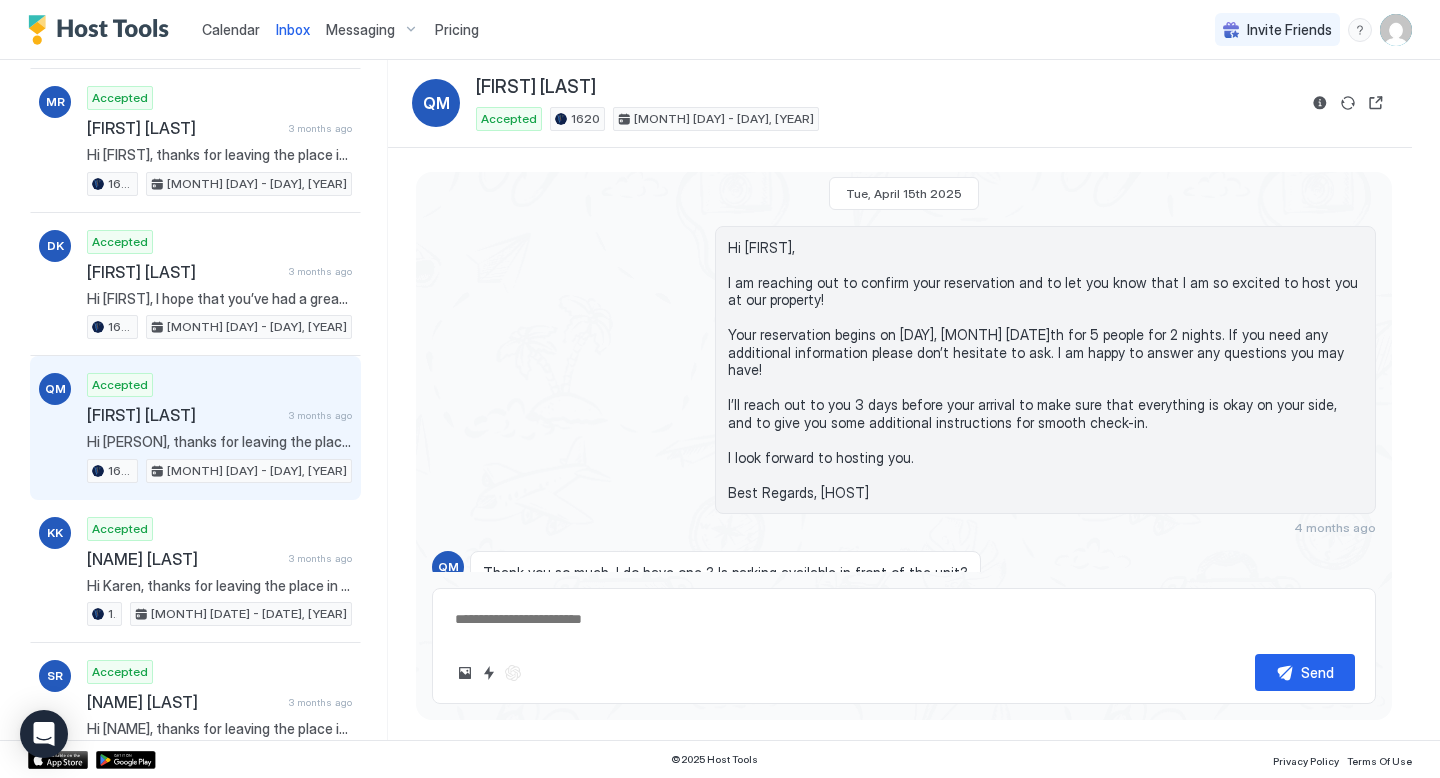 scroll, scrollTop: 0, scrollLeft: 0, axis: both 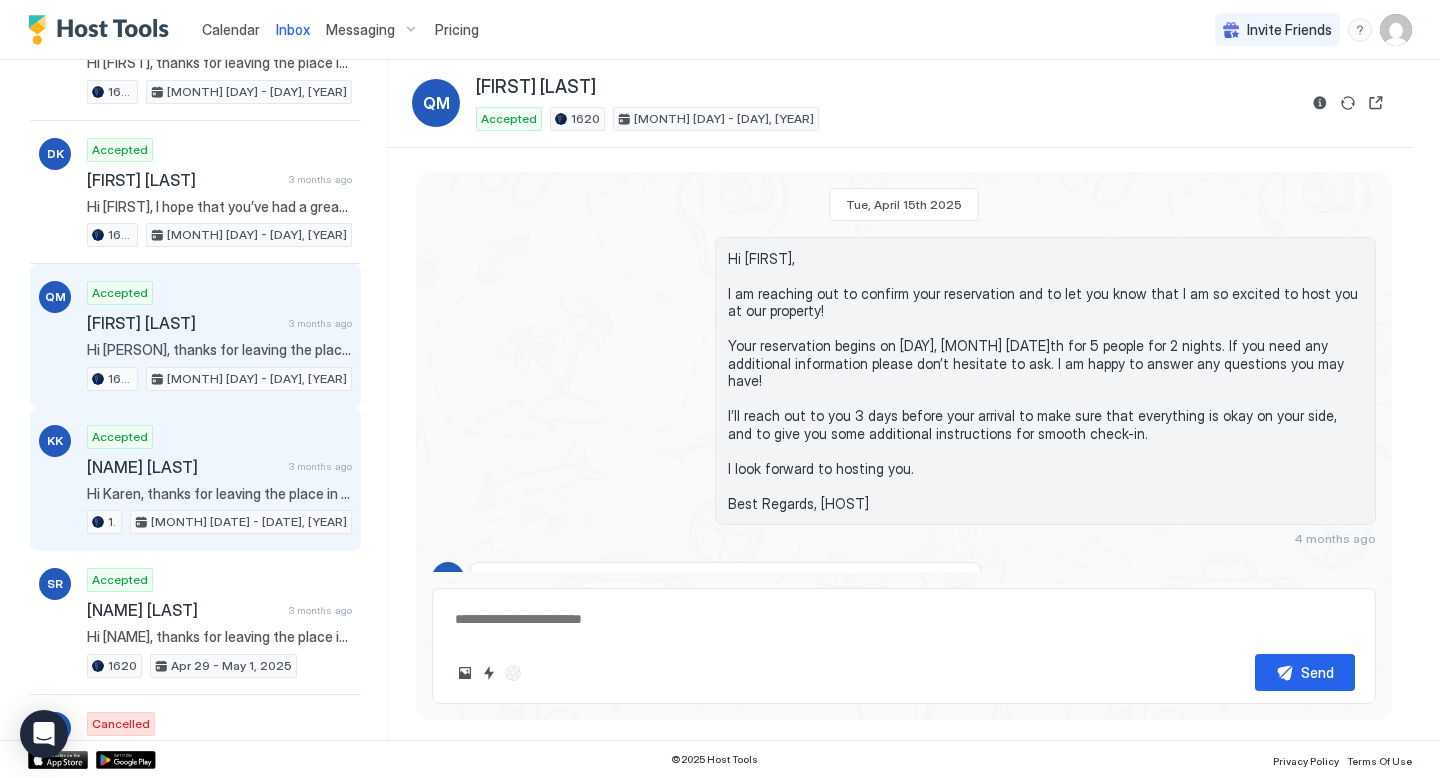 click on "[NAME] [LAST]" at bounding box center (184, 467) 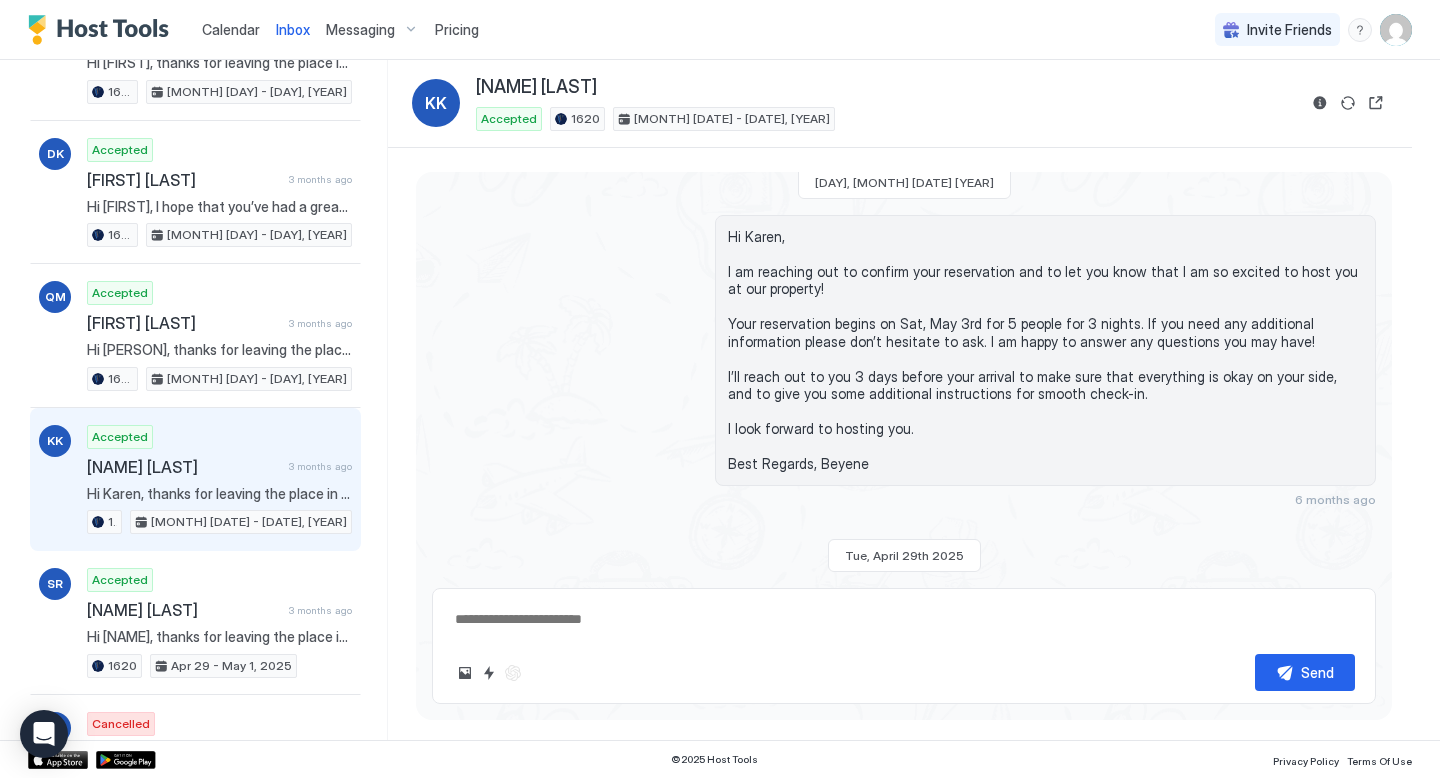 scroll, scrollTop: 0, scrollLeft: 0, axis: both 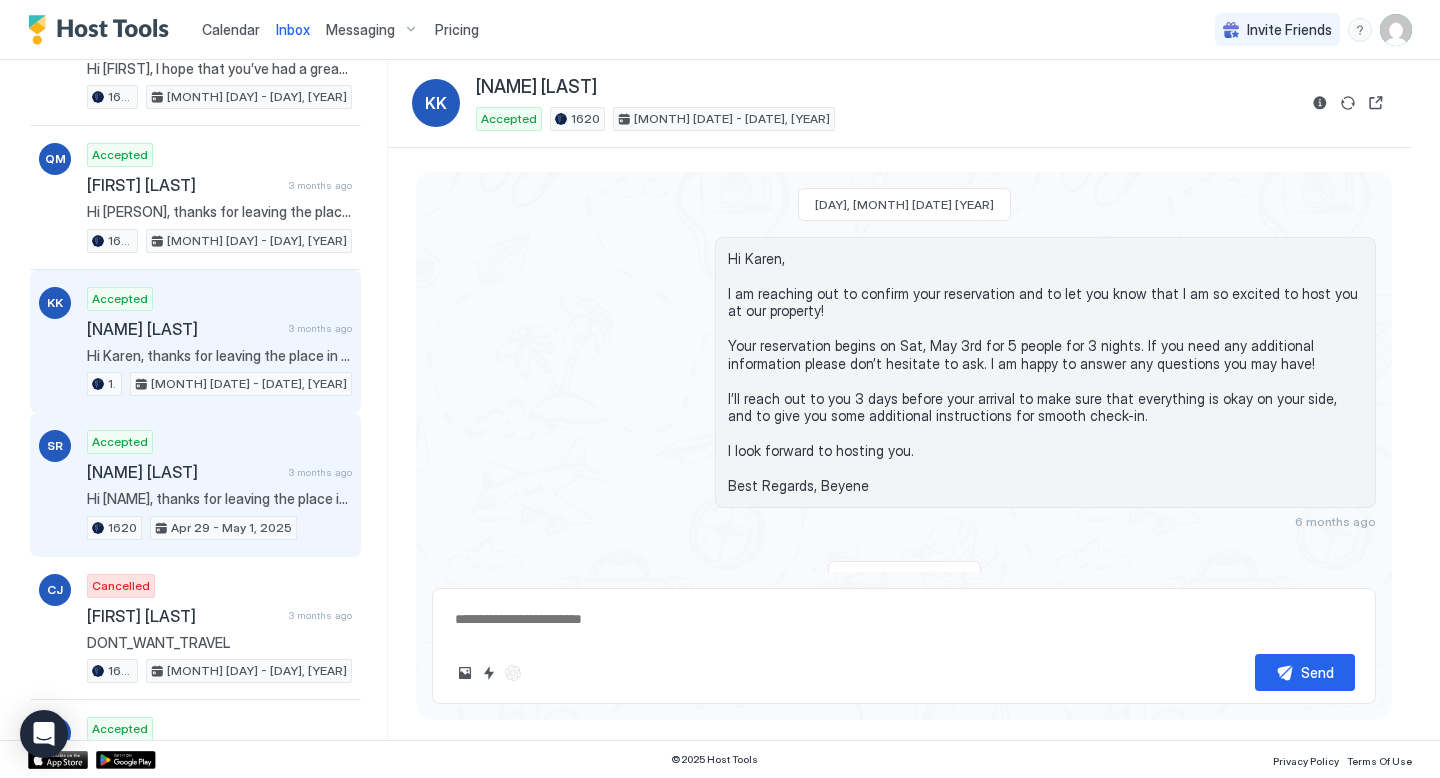 click on "[NAME] [LAST]" at bounding box center [184, 472] 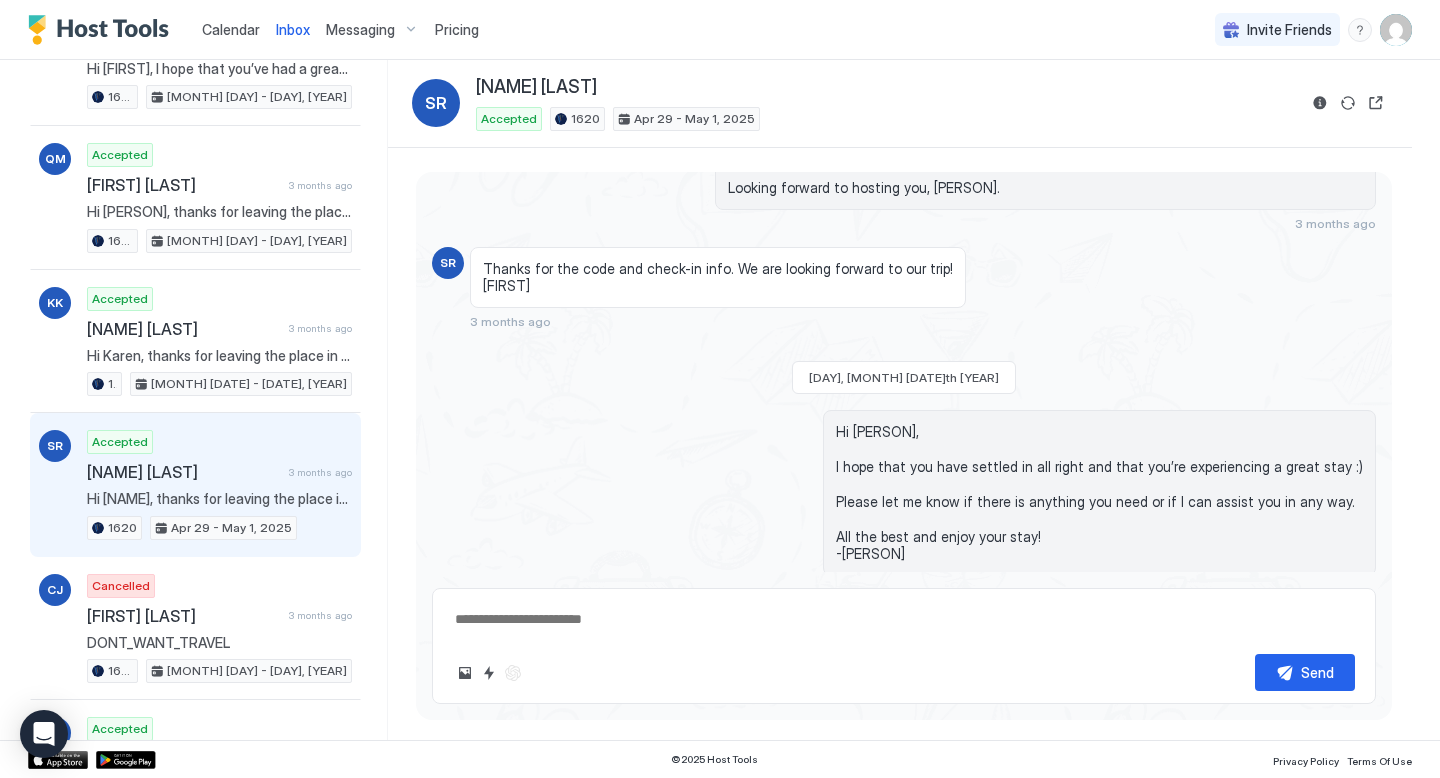 scroll, scrollTop: 1532, scrollLeft: 0, axis: vertical 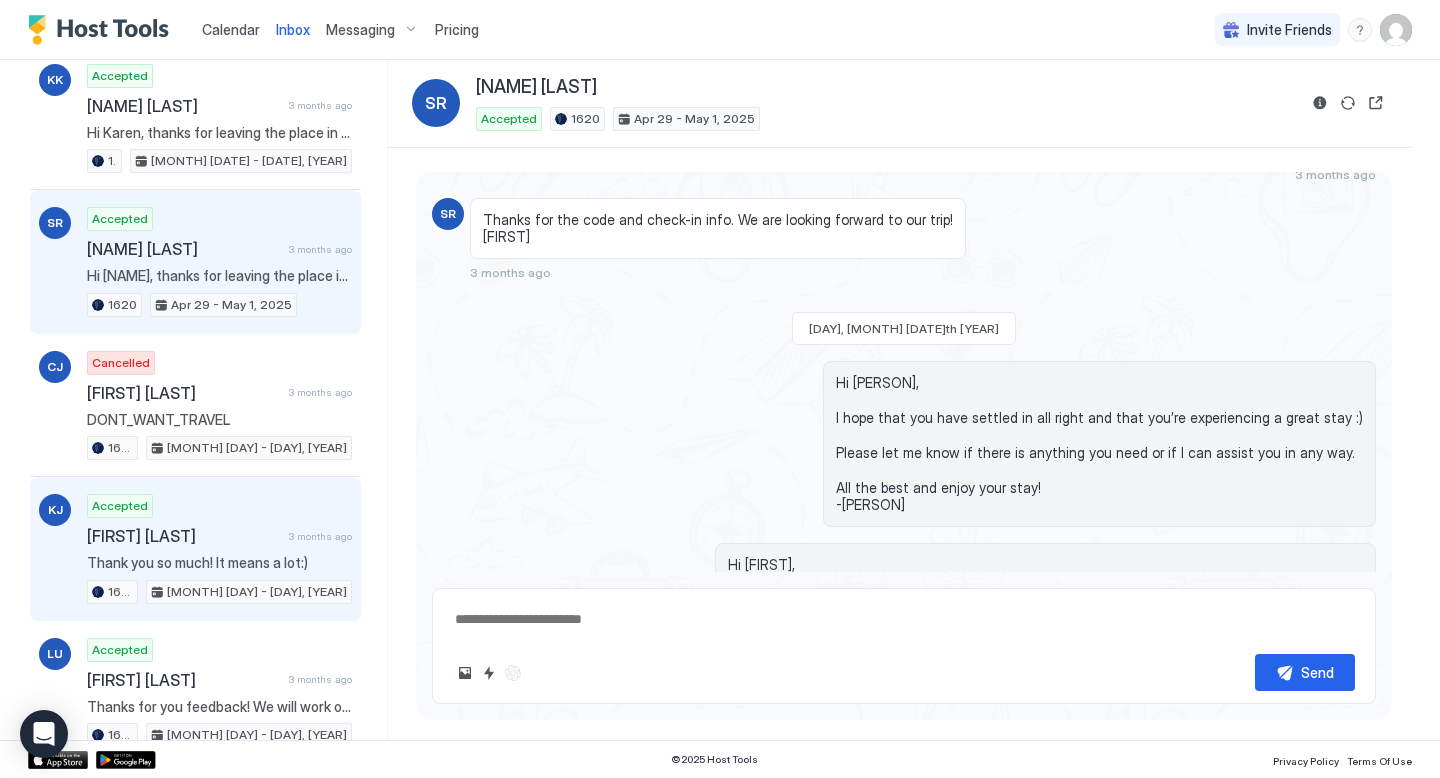 click on "[FIRST] [LAST]" at bounding box center (184, 536) 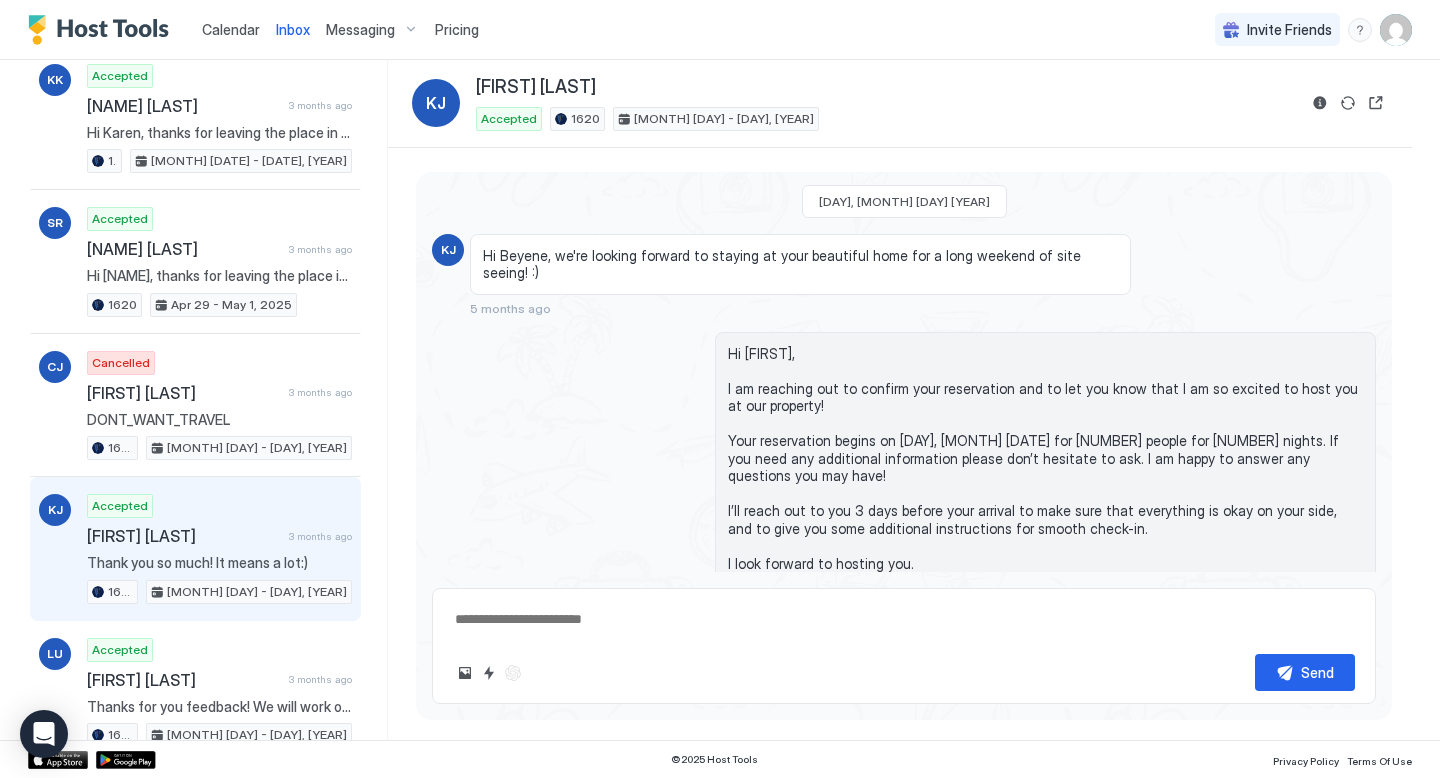 scroll, scrollTop: 0, scrollLeft: 0, axis: both 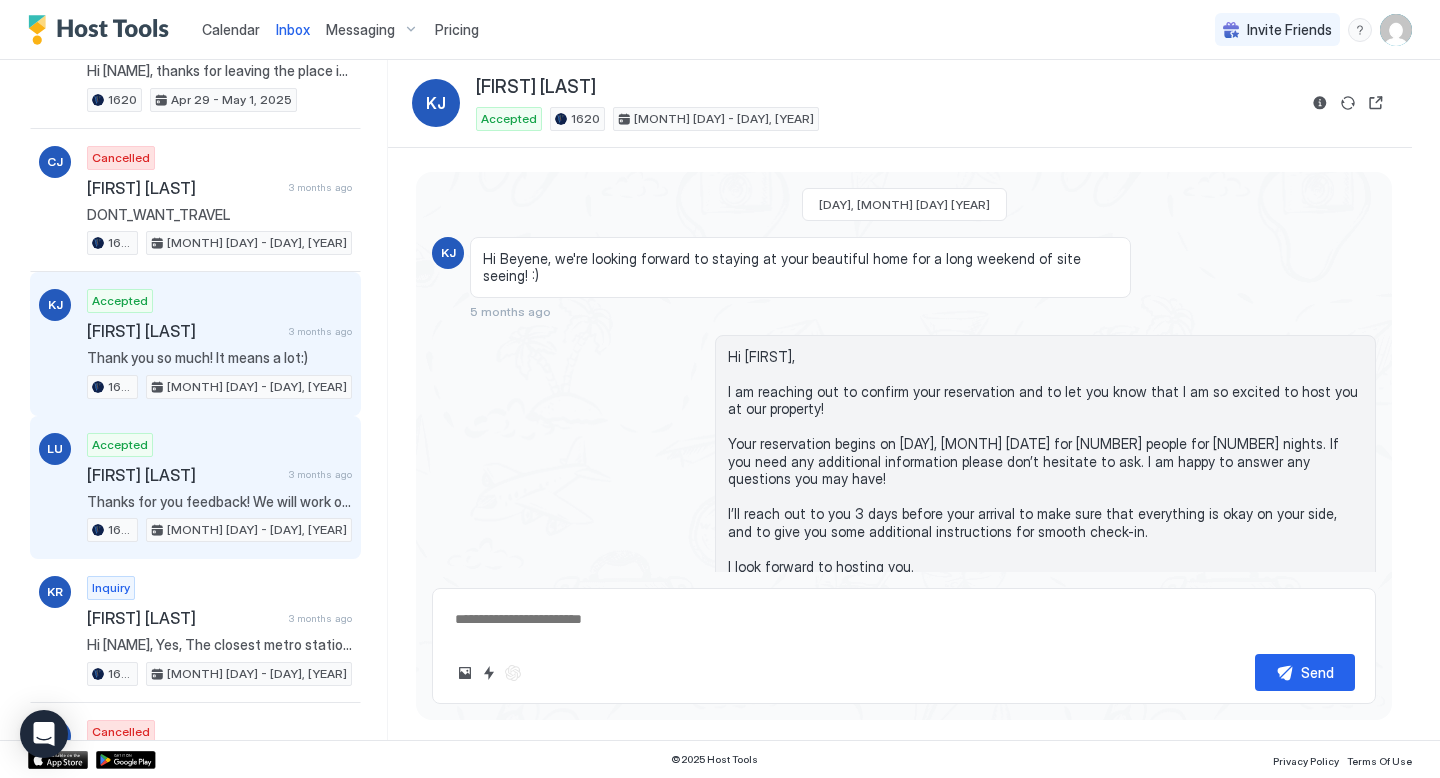 click on "[FIRST] [LAST]" at bounding box center (184, 475) 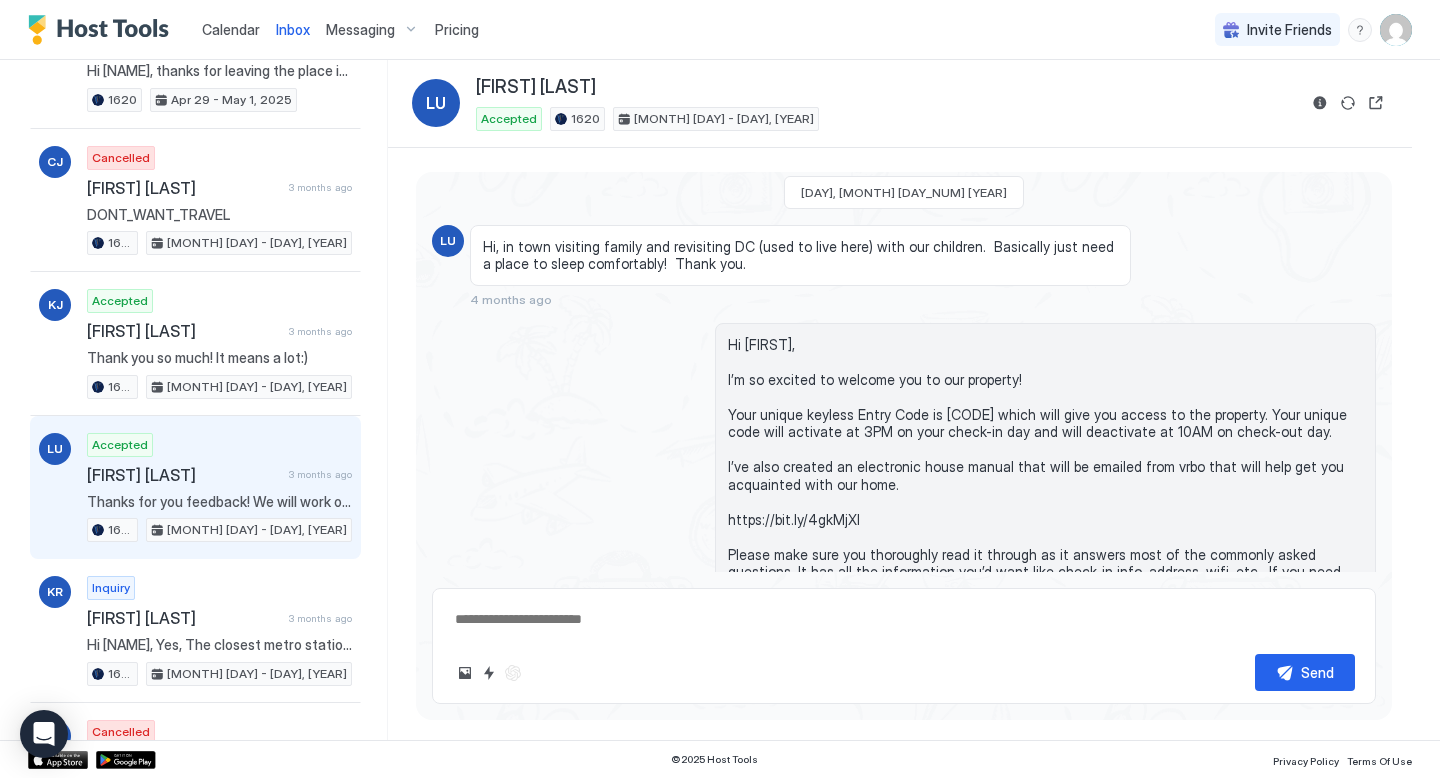 scroll, scrollTop: 0, scrollLeft: 0, axis: both 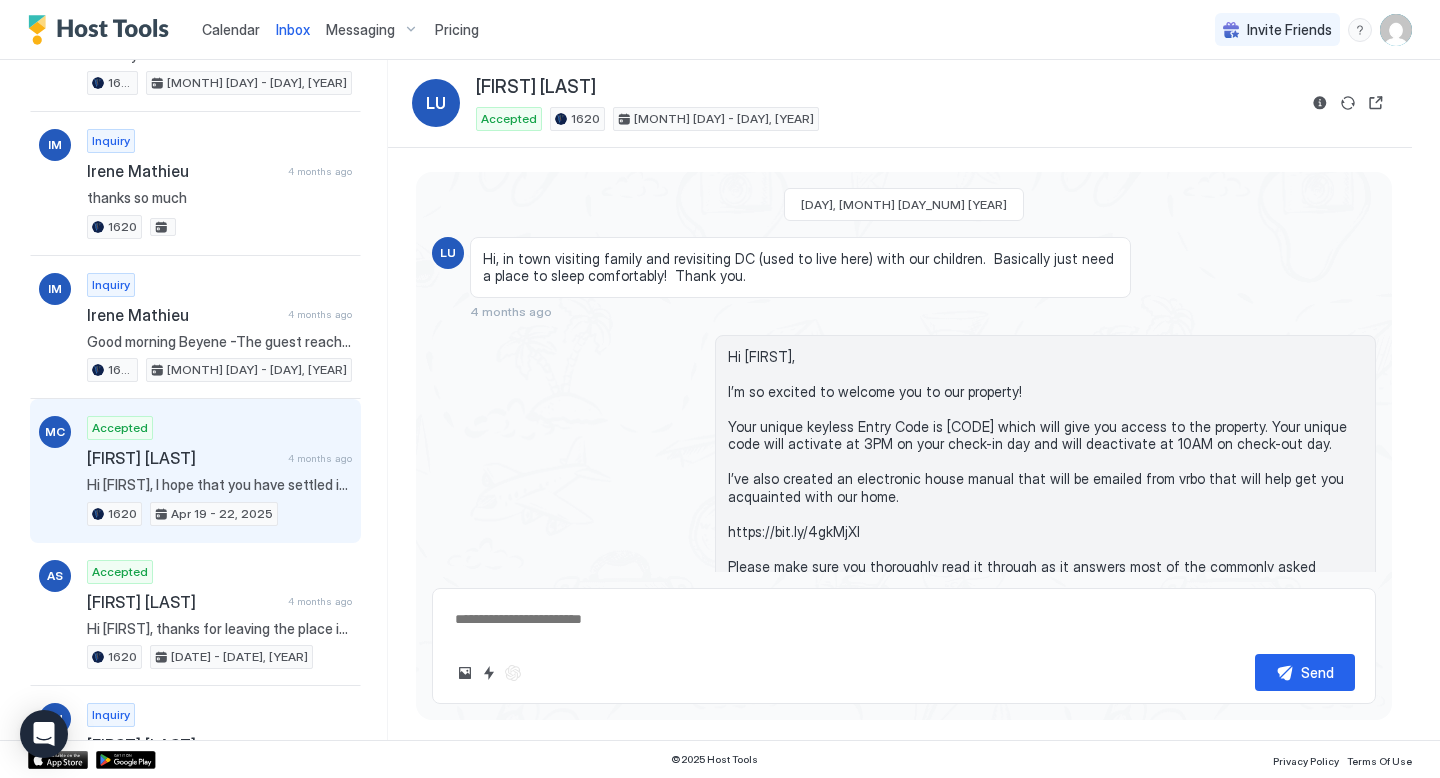 click on "[FIRST] [LAST]" at bounding box center [183, 458] 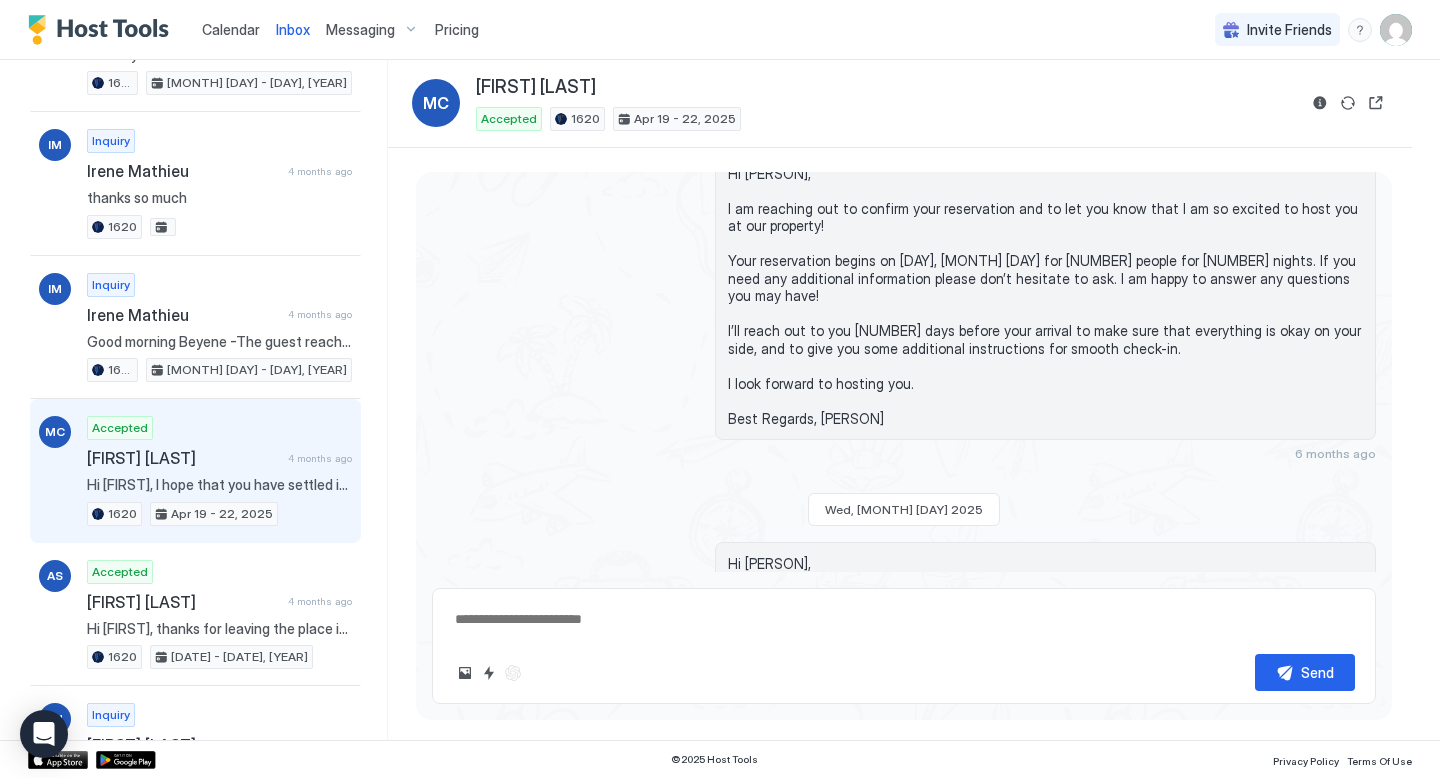 scroll, scrollTop: 0, scrollLeft: 0, axis: both 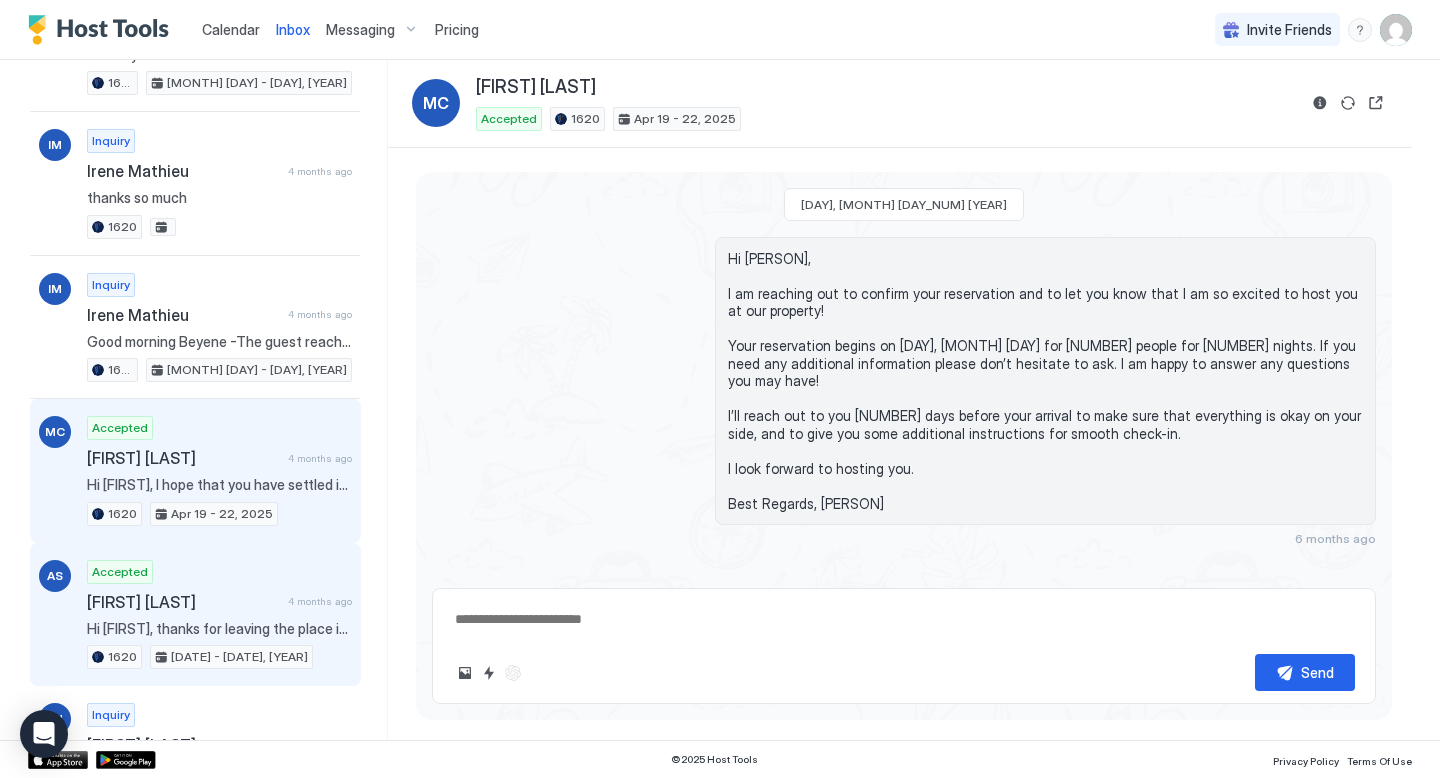 click on "[FIRST] [LAST]" at bounding box center (183, 602) 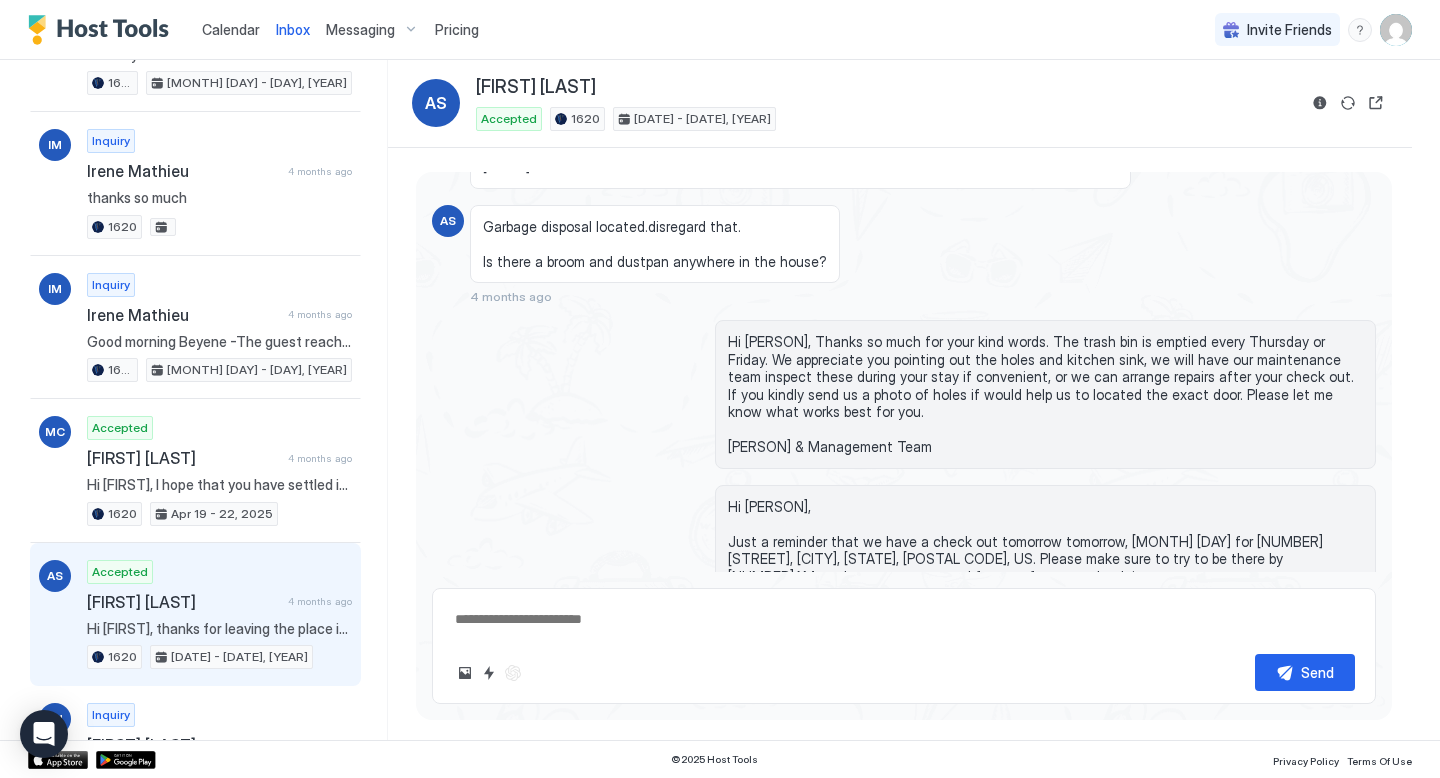 scroll, scrollTop: 2016, scrollLeft: 0, axis: vertical 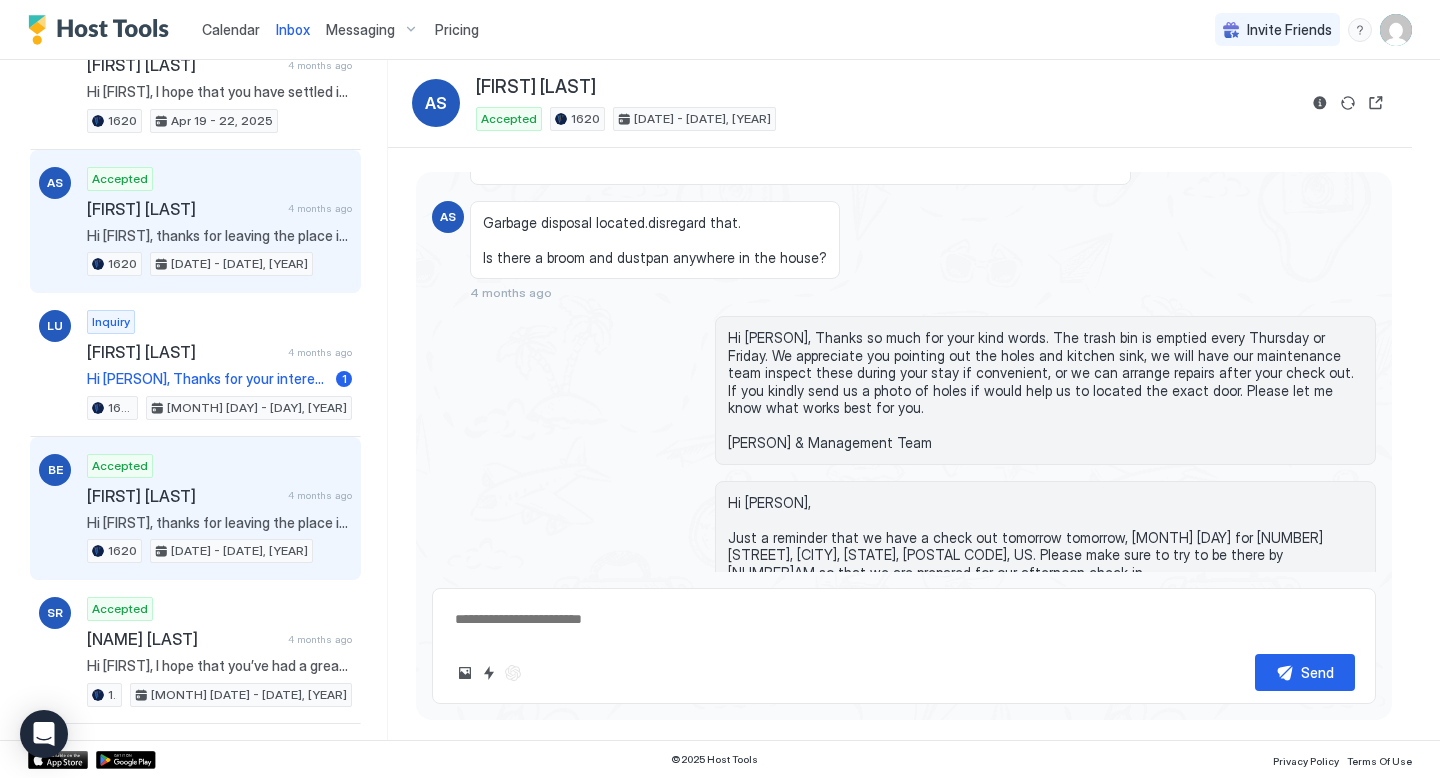 click on "[FIRST] [LAST]" at bounding box center [183, 496] 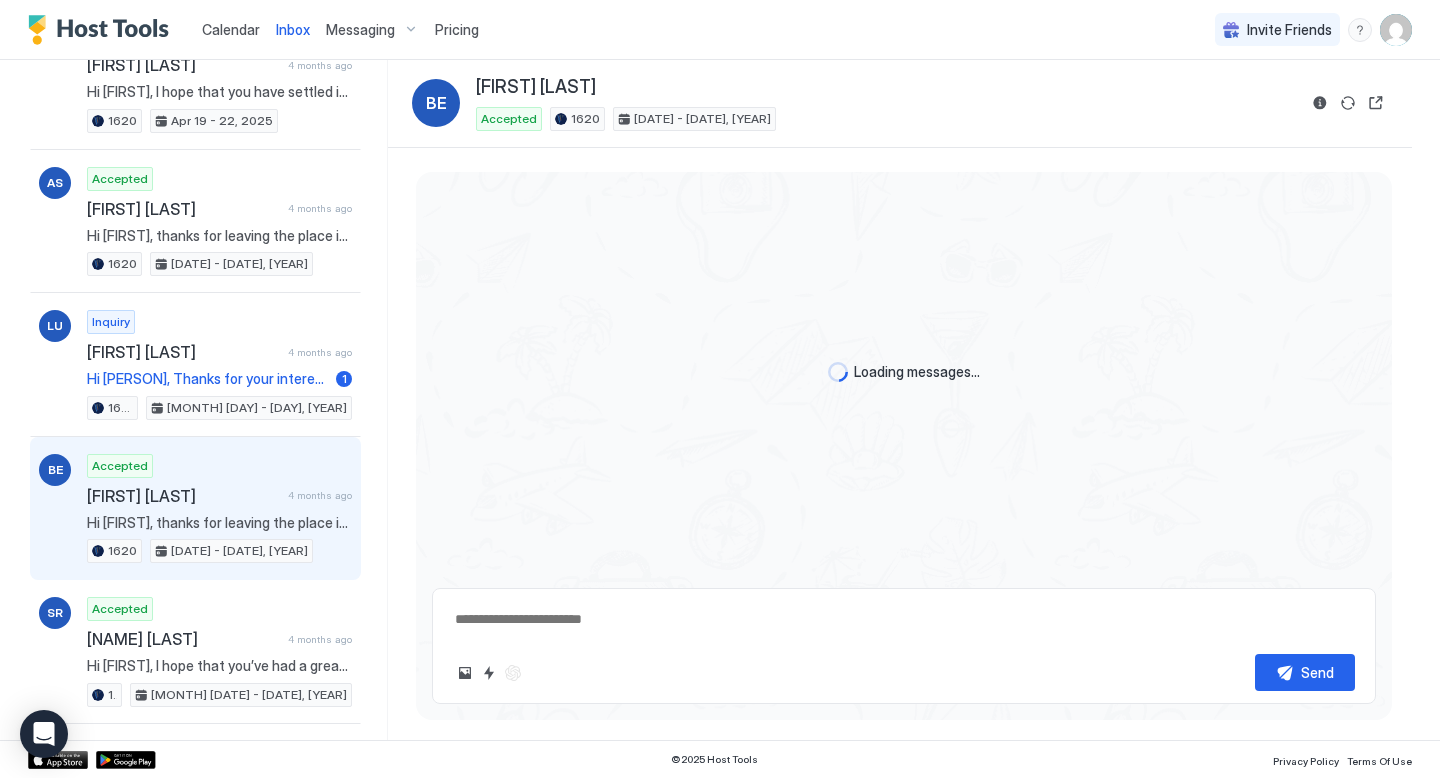 scroll, scrollTop: 0, scrollLeft: 0, axis: both 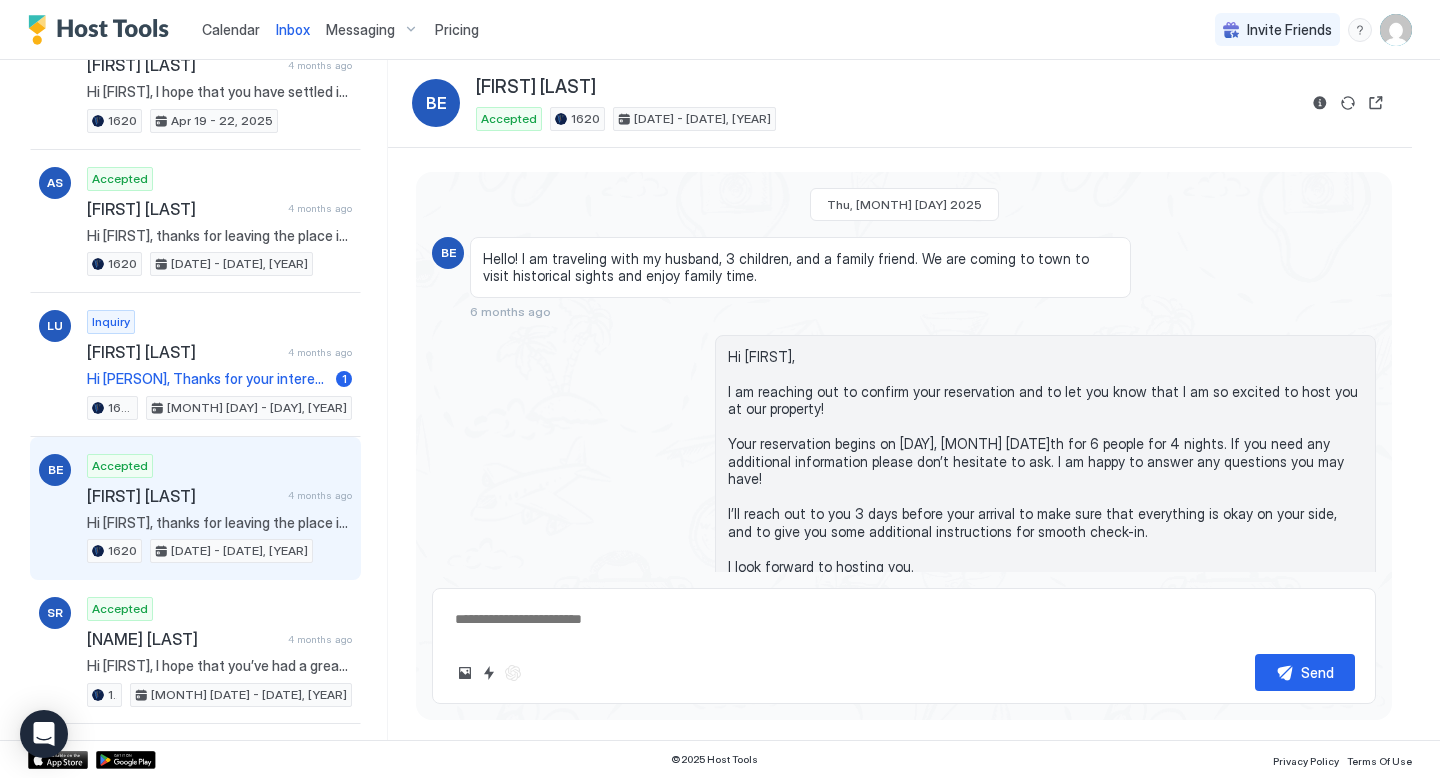 type on "*" 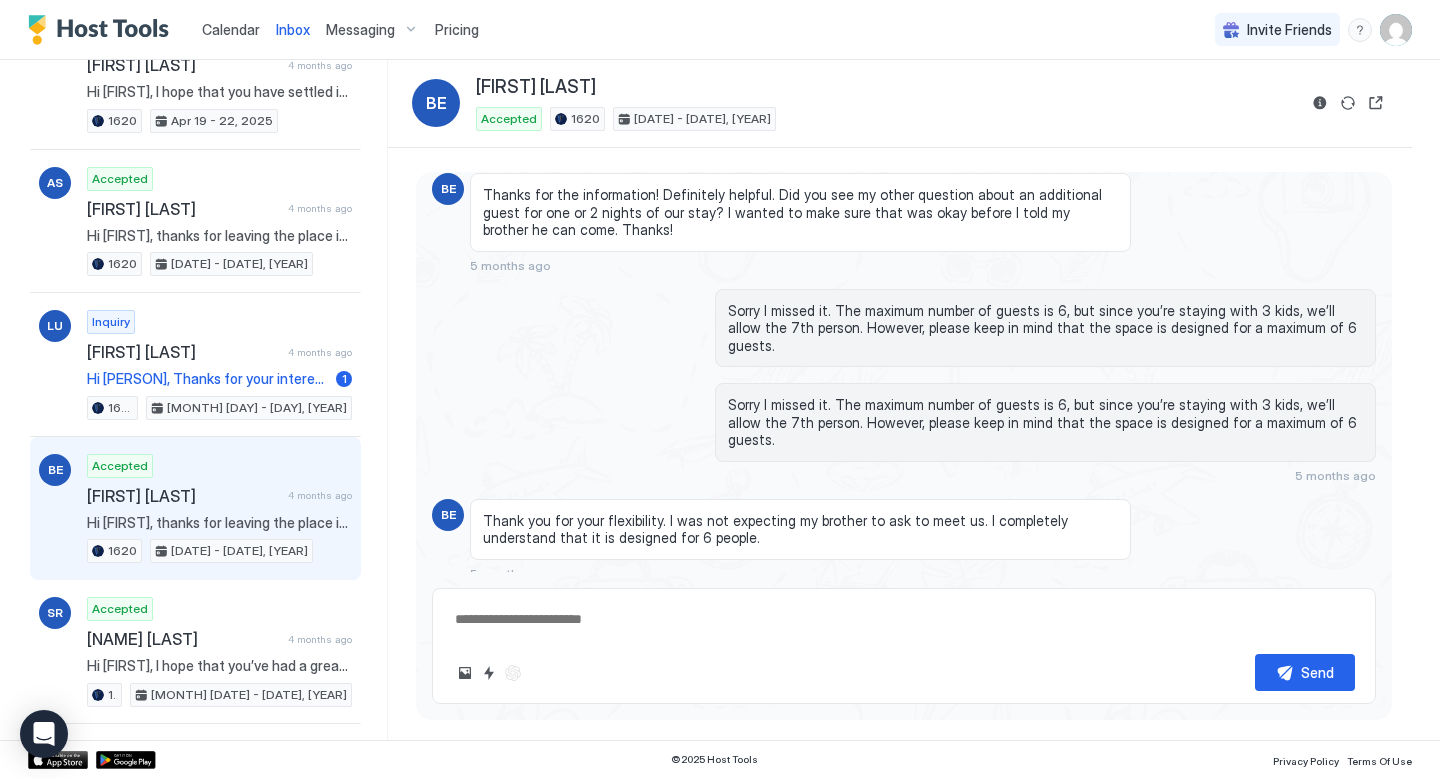 scroll, scrollTop: 953, scrollLeft: 0, axis: vertical 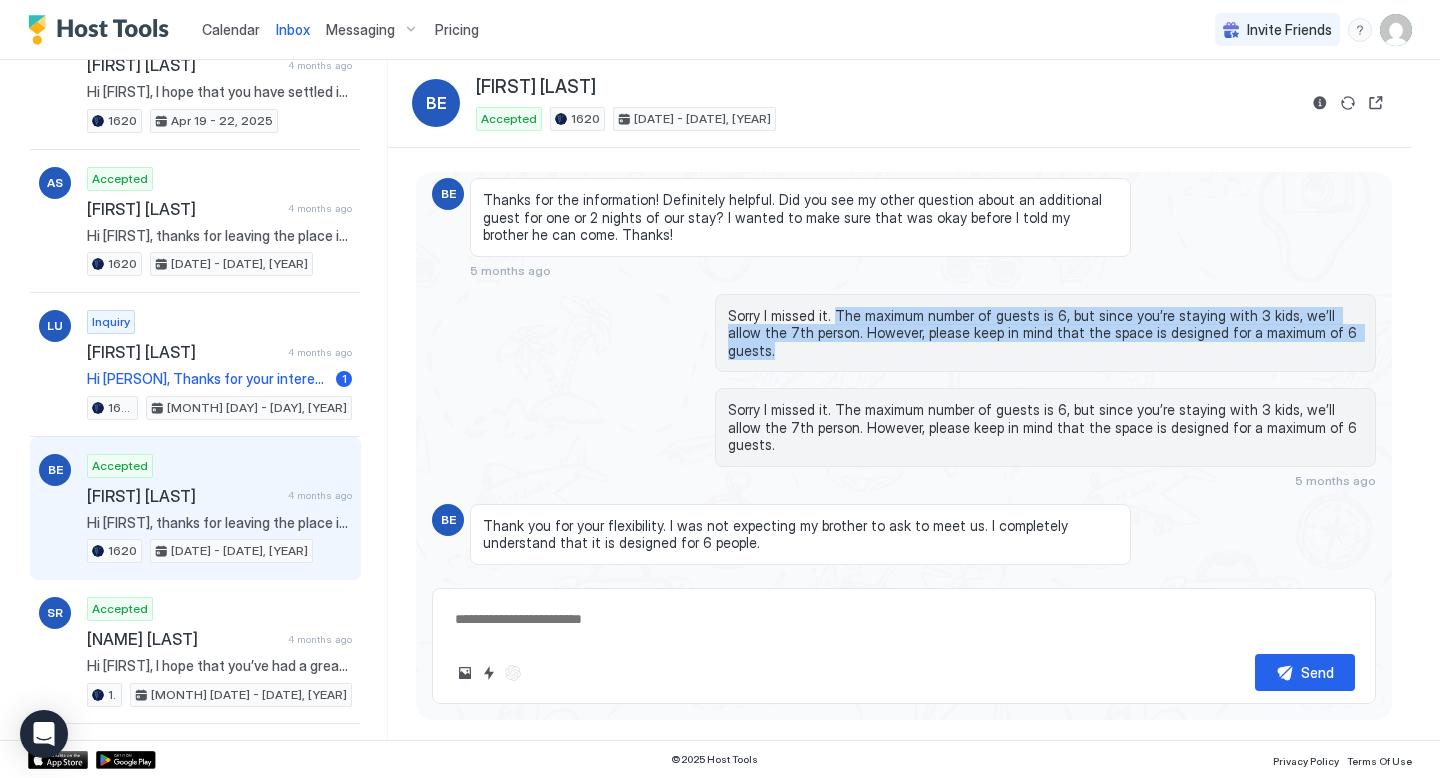 drag, startPoint x: 828, startPoint y: 297, endPoint x: 1330, endPoint y: 325, distance: 502.78027 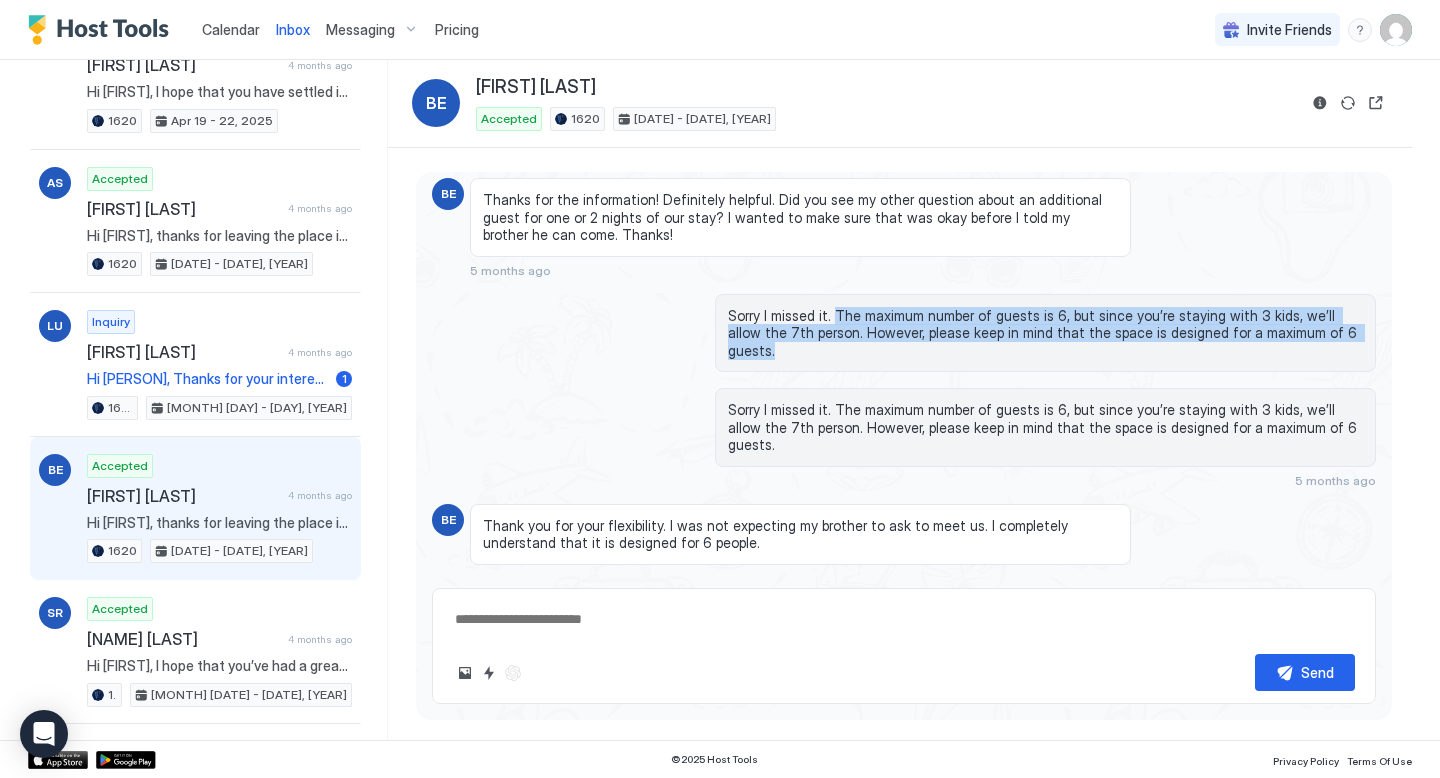 click on "Sorry I missed it. The maximum number of guests is 6, but since you’re staying with 3 kids, we’ll allow the 7th person. However, please keep in mind that the space is designed for a maximum of 6 guests." at bounding box center (1045, 333) 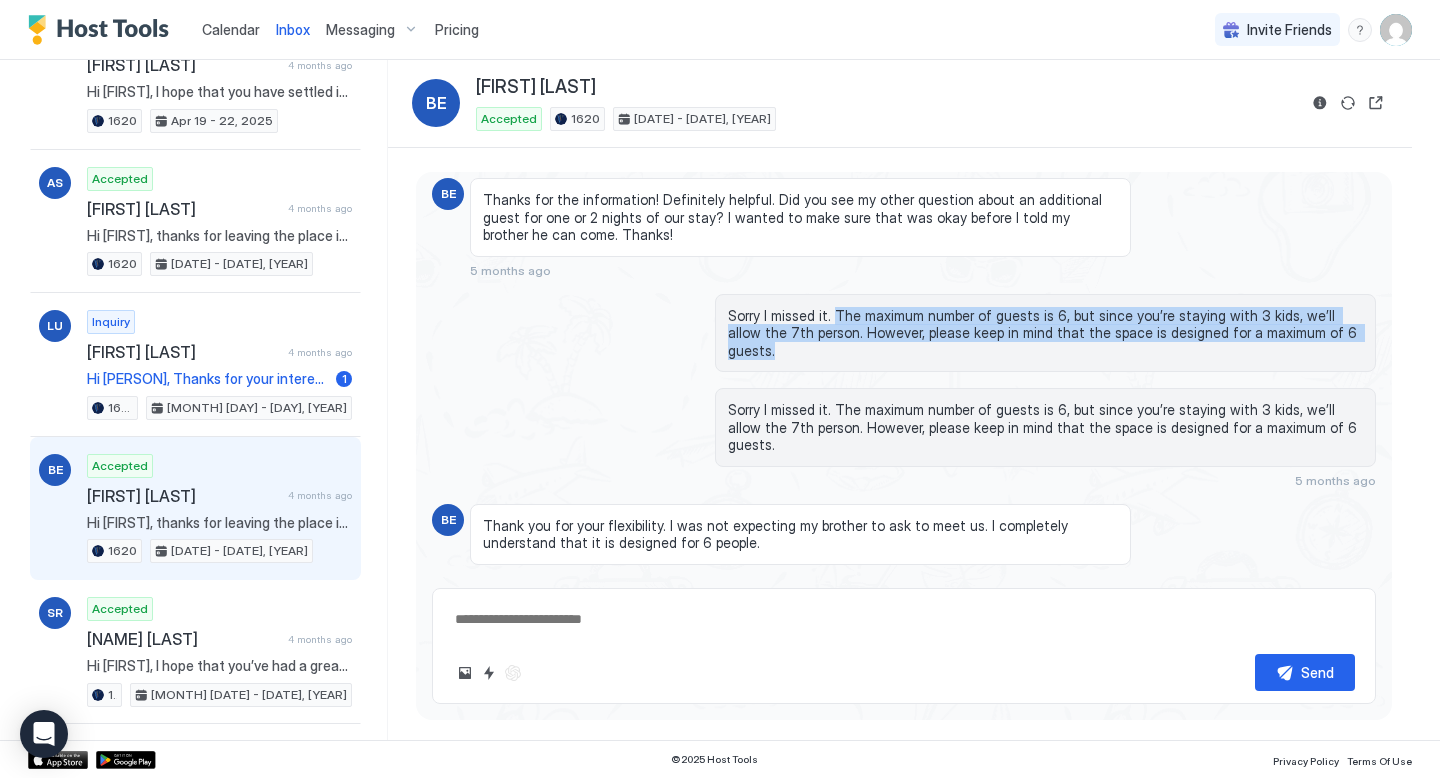 copy on "The maximum number of guests is 6, but since you’re staying with 3 kids, we’ll allow the 7th person. However, please keep in mind that the space is designed for a maximum of 6 guests." 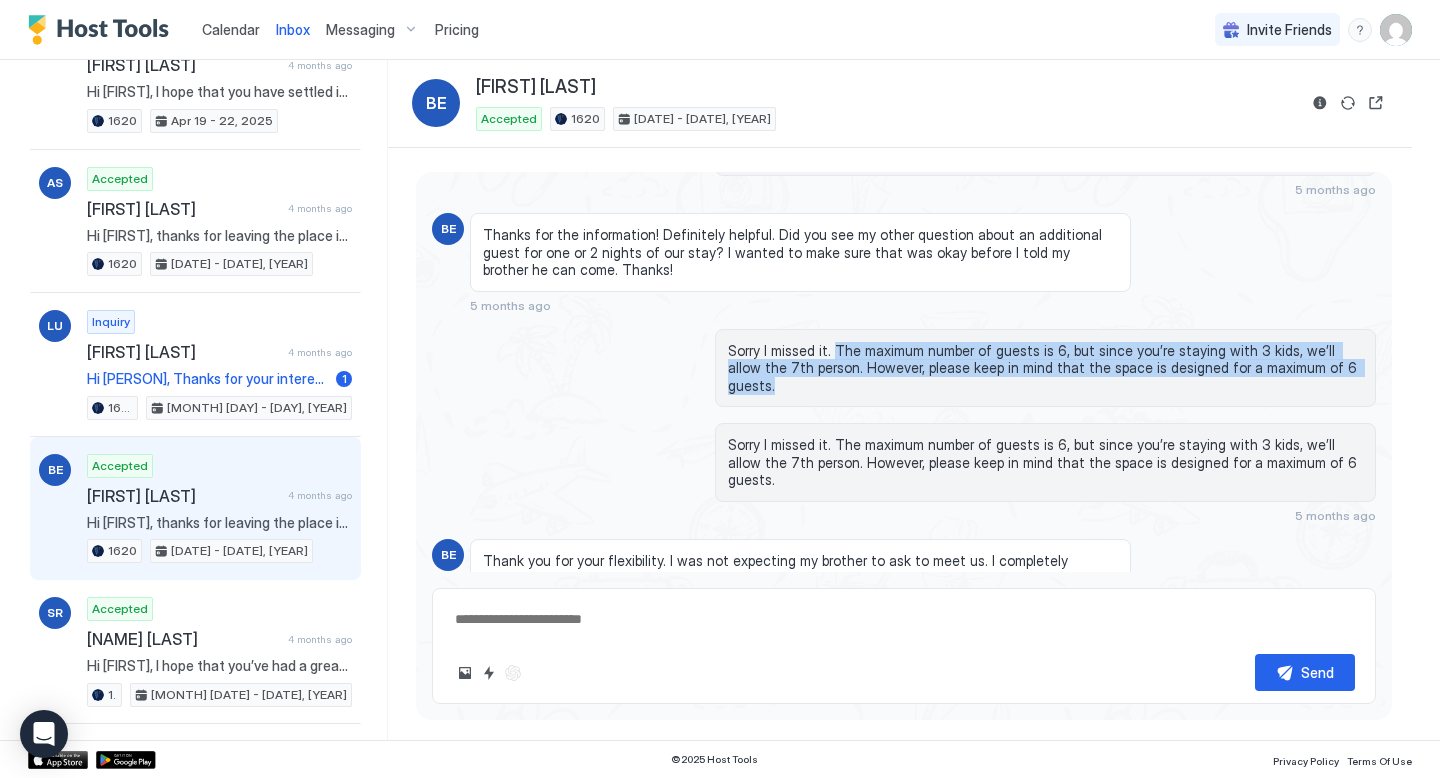 scroll, scrollTop: 916, scrollLeft: 0, axis: vertical 